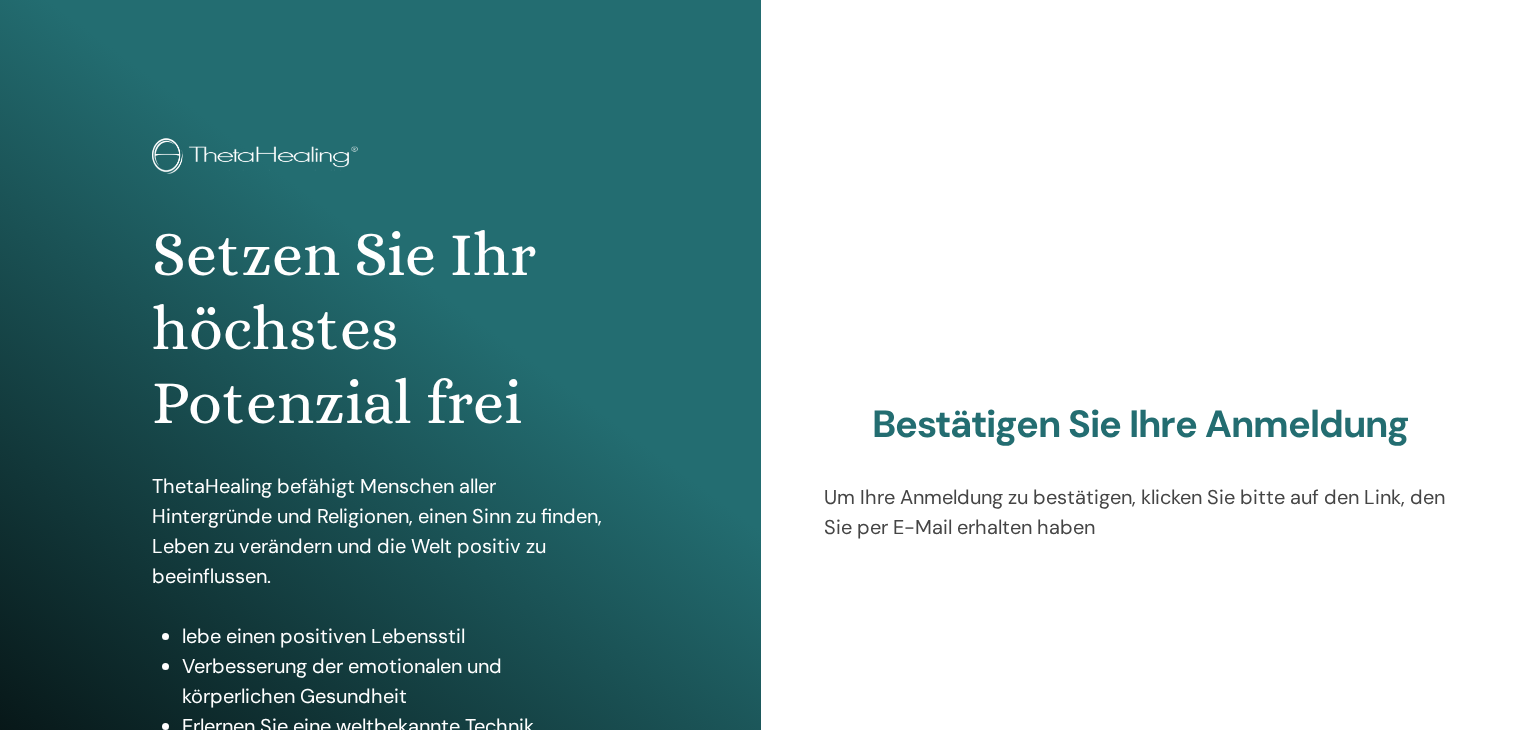 scroll, scrollTop: 228, scrollLeft: 0, axis: vertical 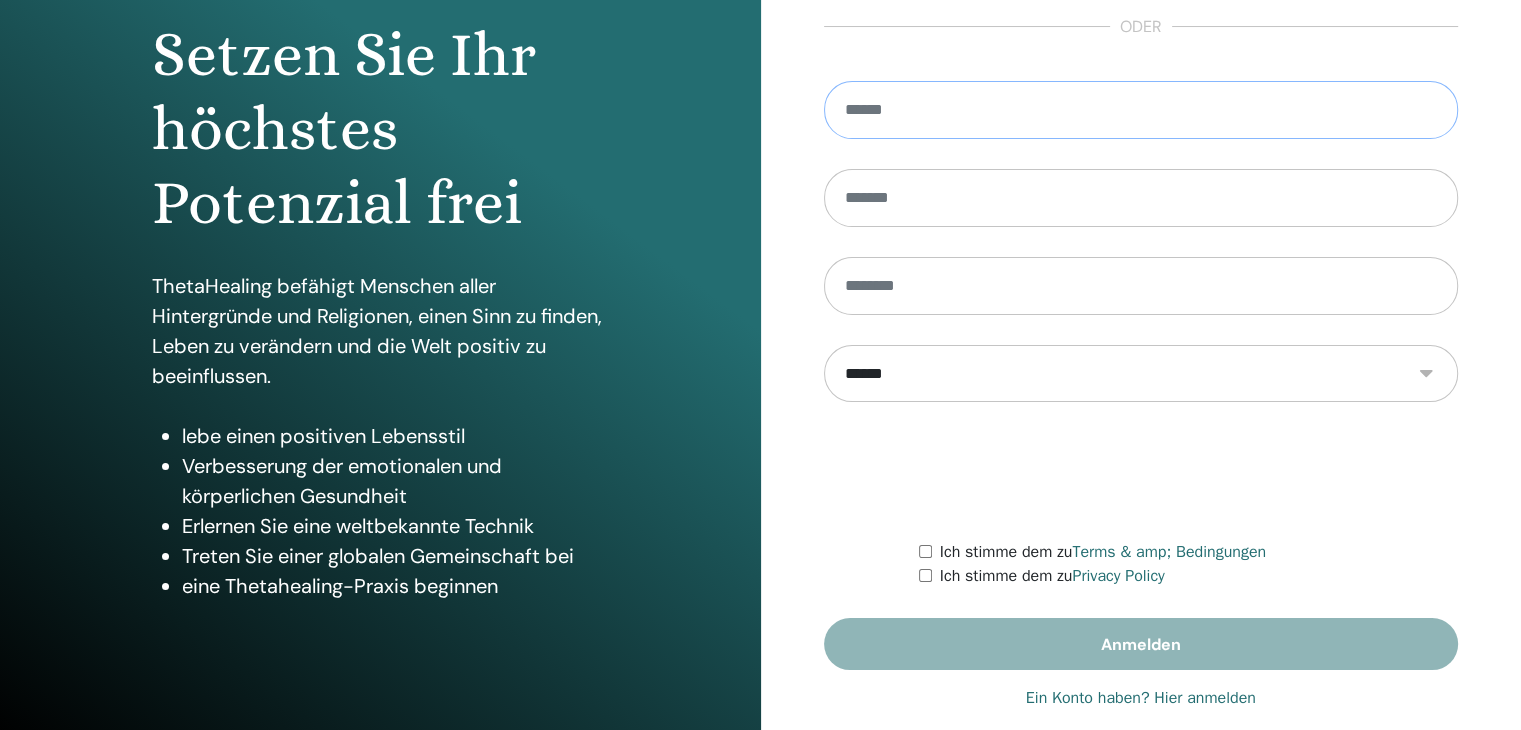 click at bounding box center (1141, 110) 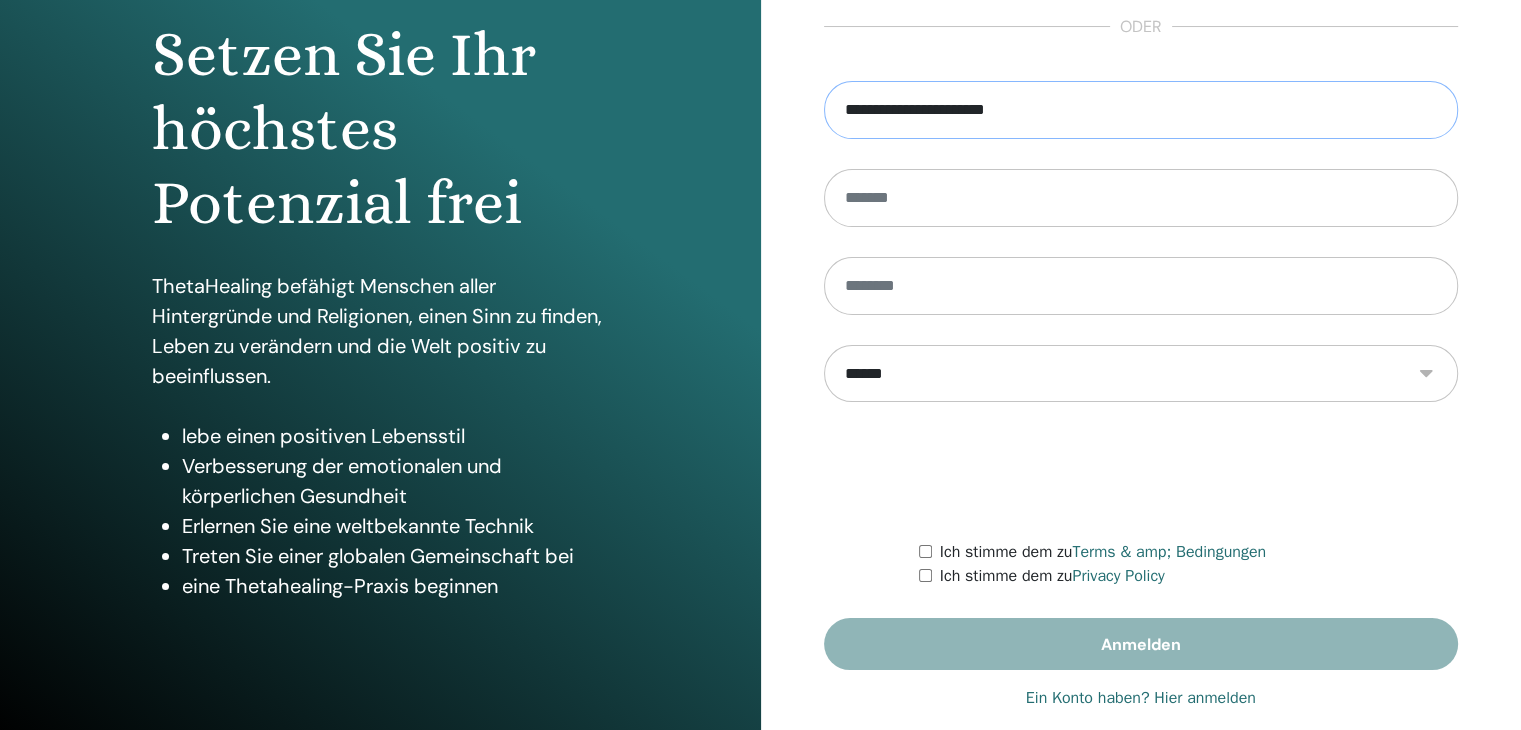 type on "**********" 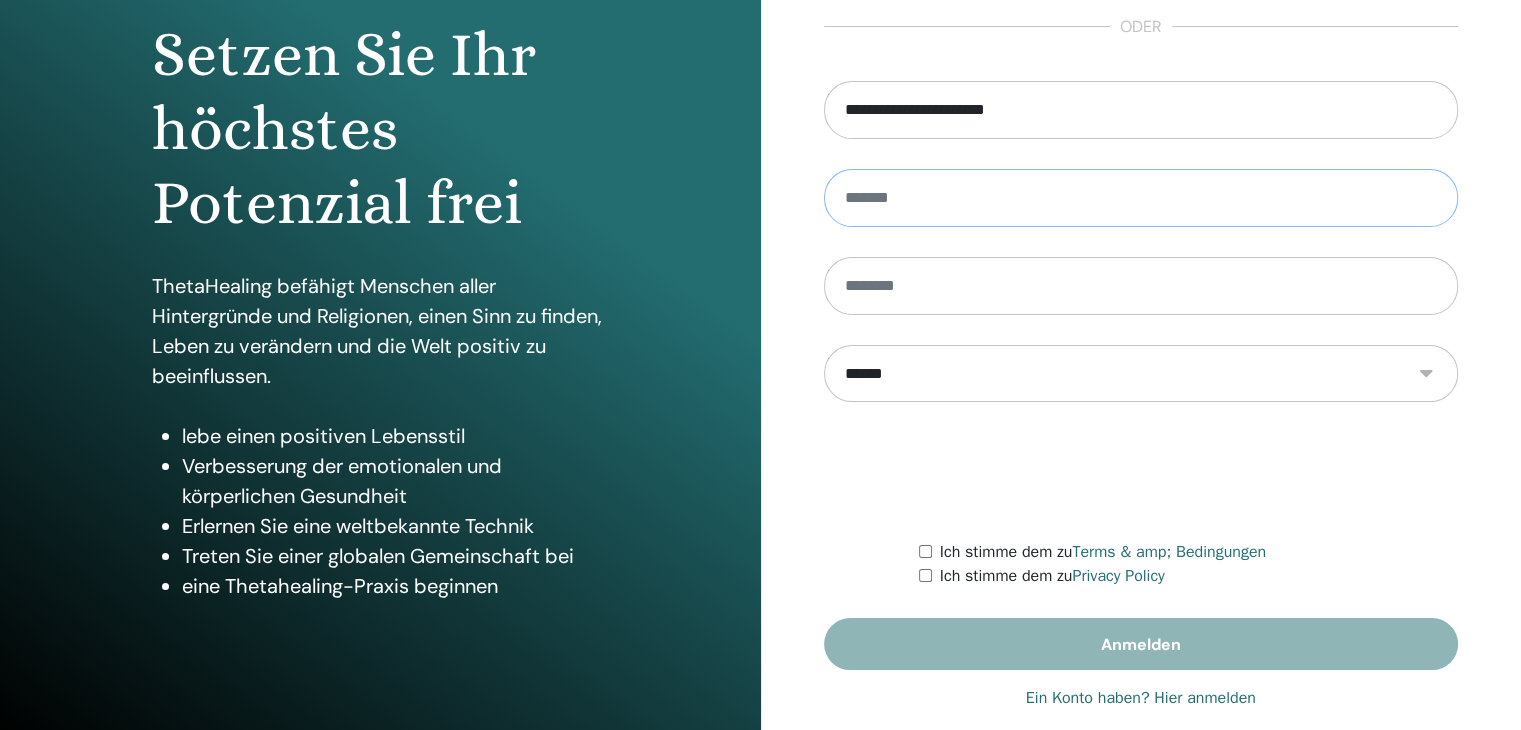 click at bounding box center (1141, 198) 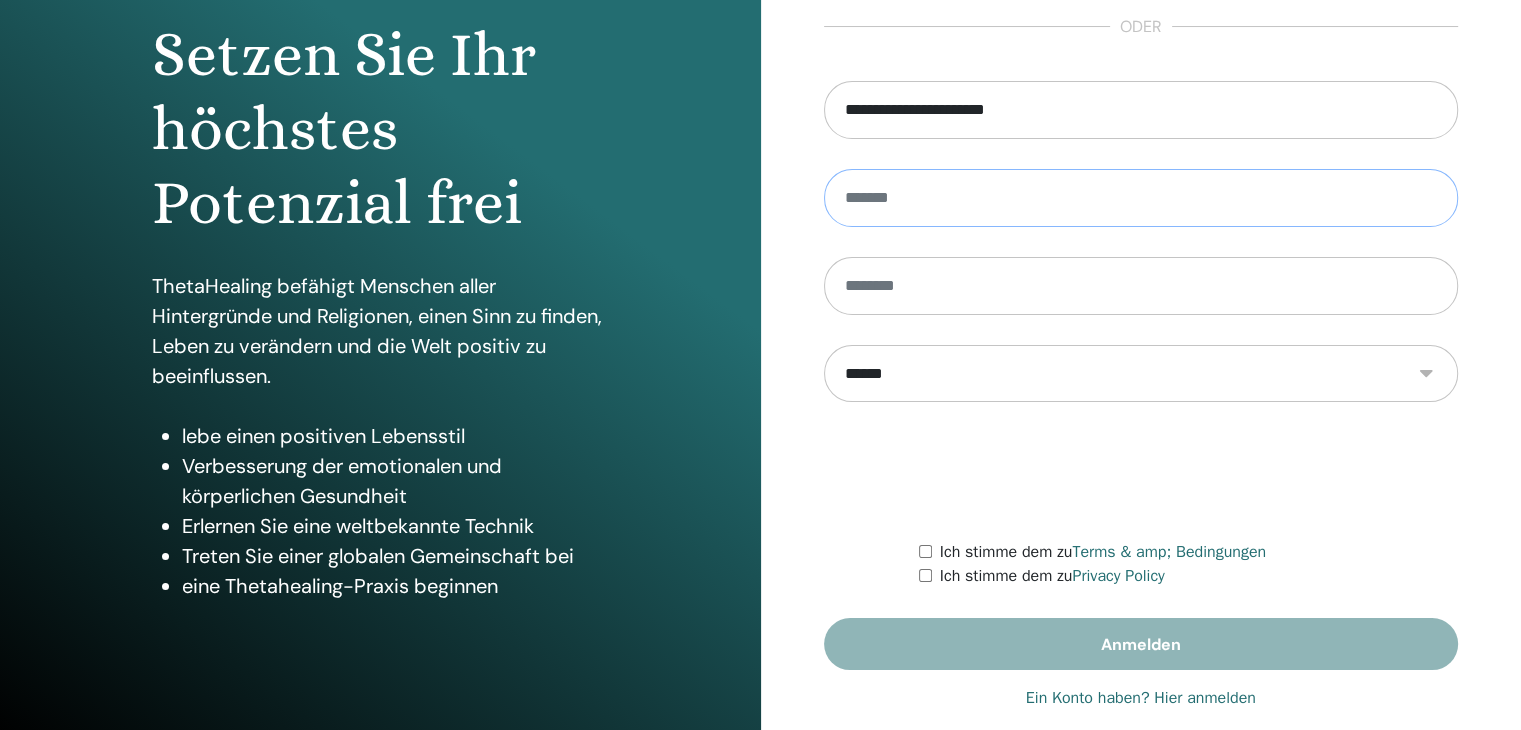 type on "*******" 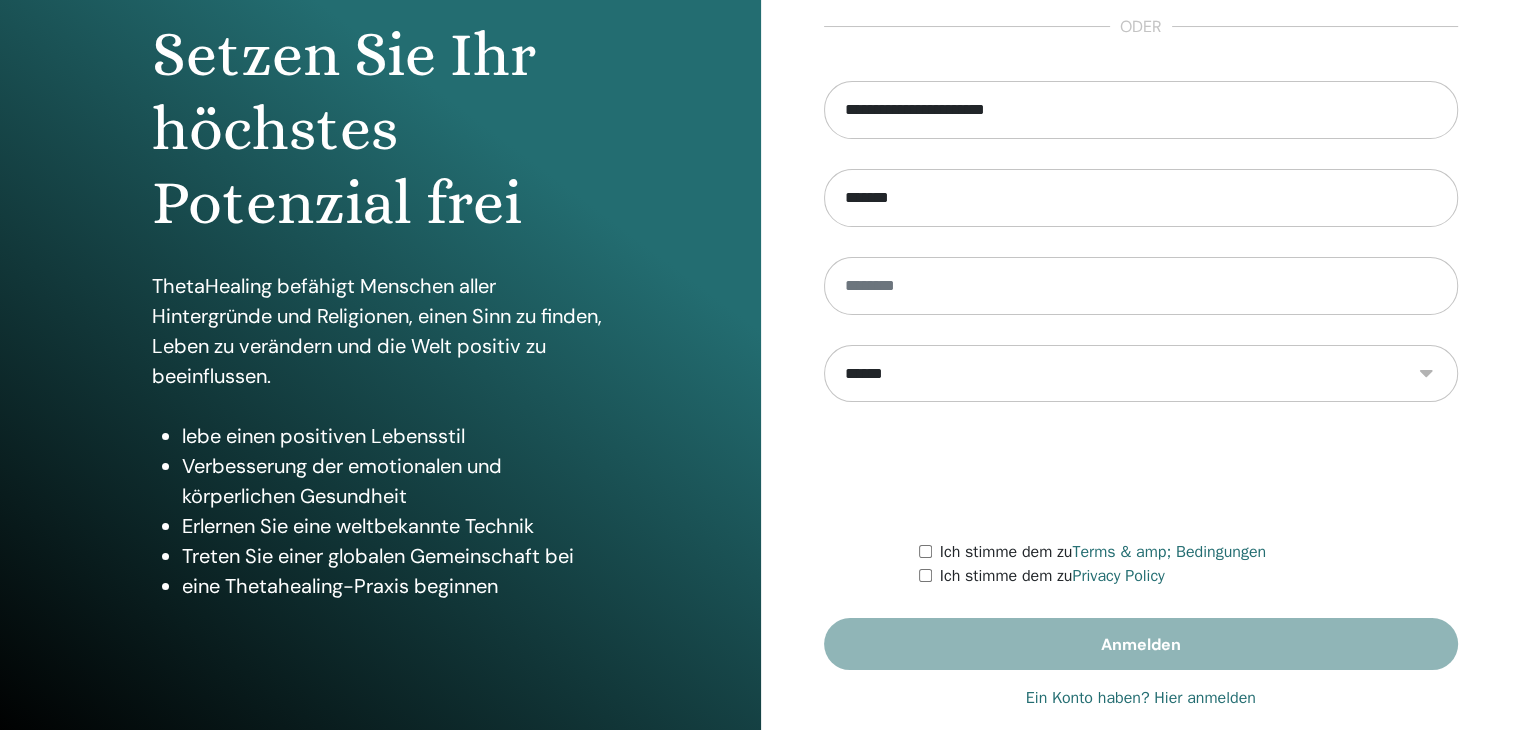 type on "******" 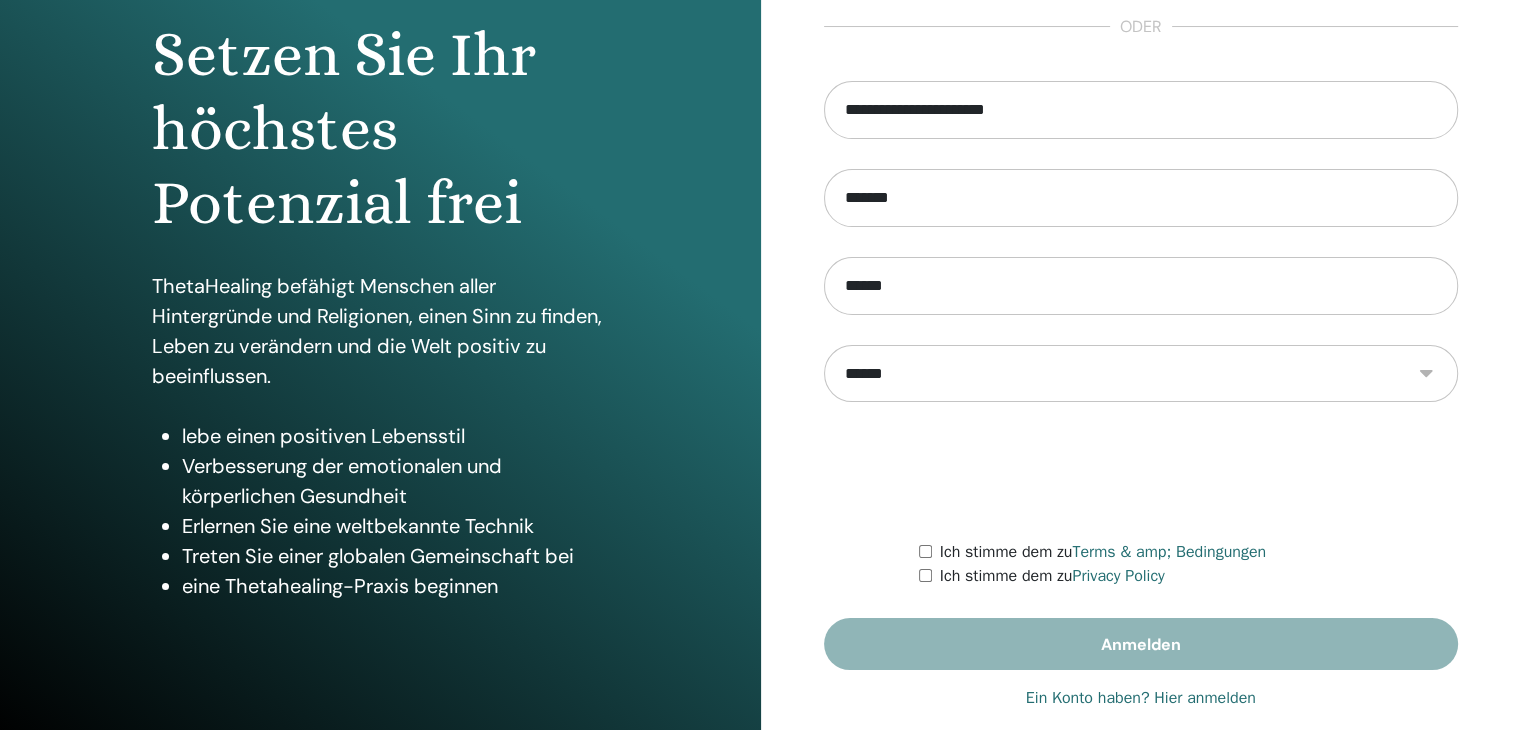 click on "**********" at bounding box center (1141, 374) 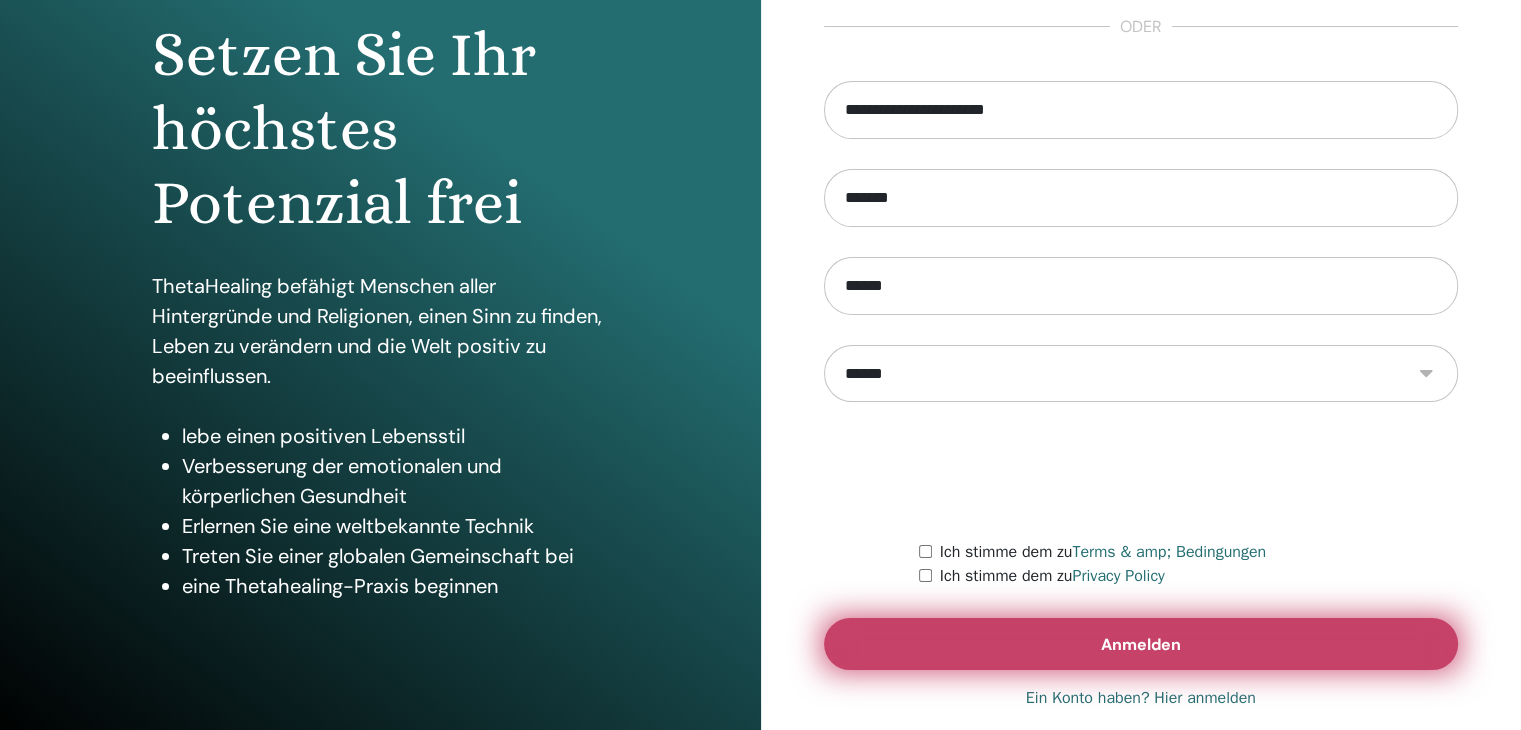 click on "Anmelden" at bounding box center [1141, 644] 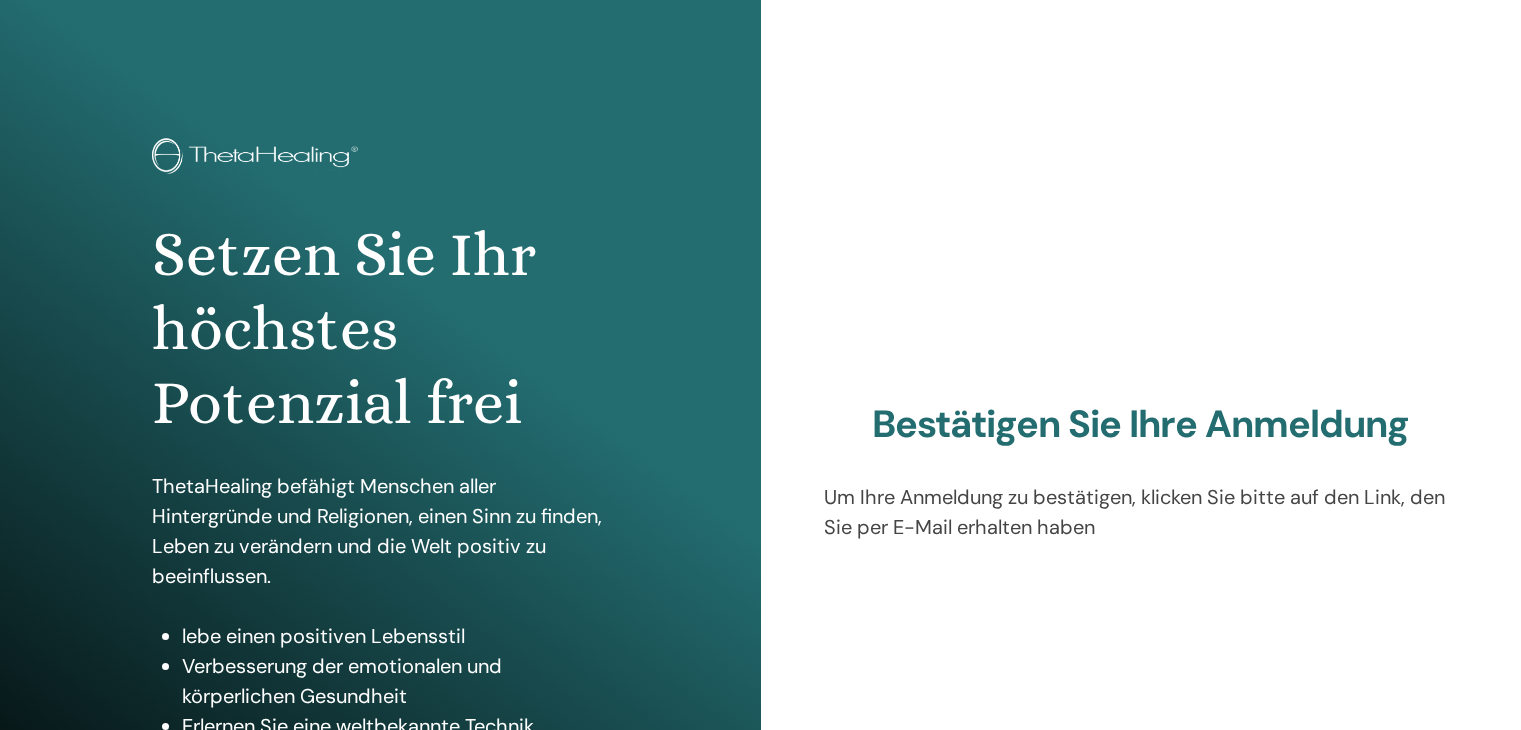 scroll, scrollTop: 0, scrollLeft: 0, axis: both 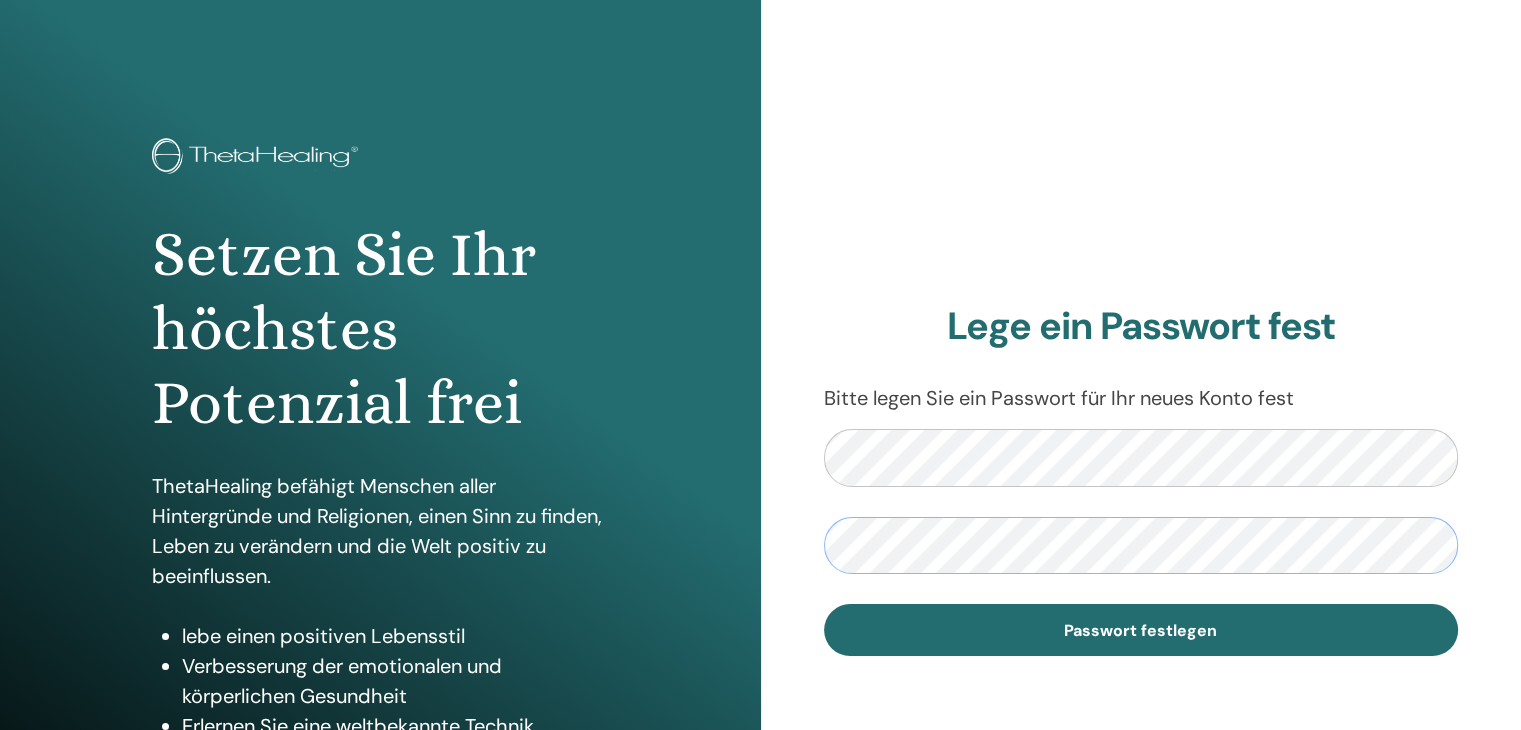 click on "Passwort festlegen" at bounding box center [1141, 630] 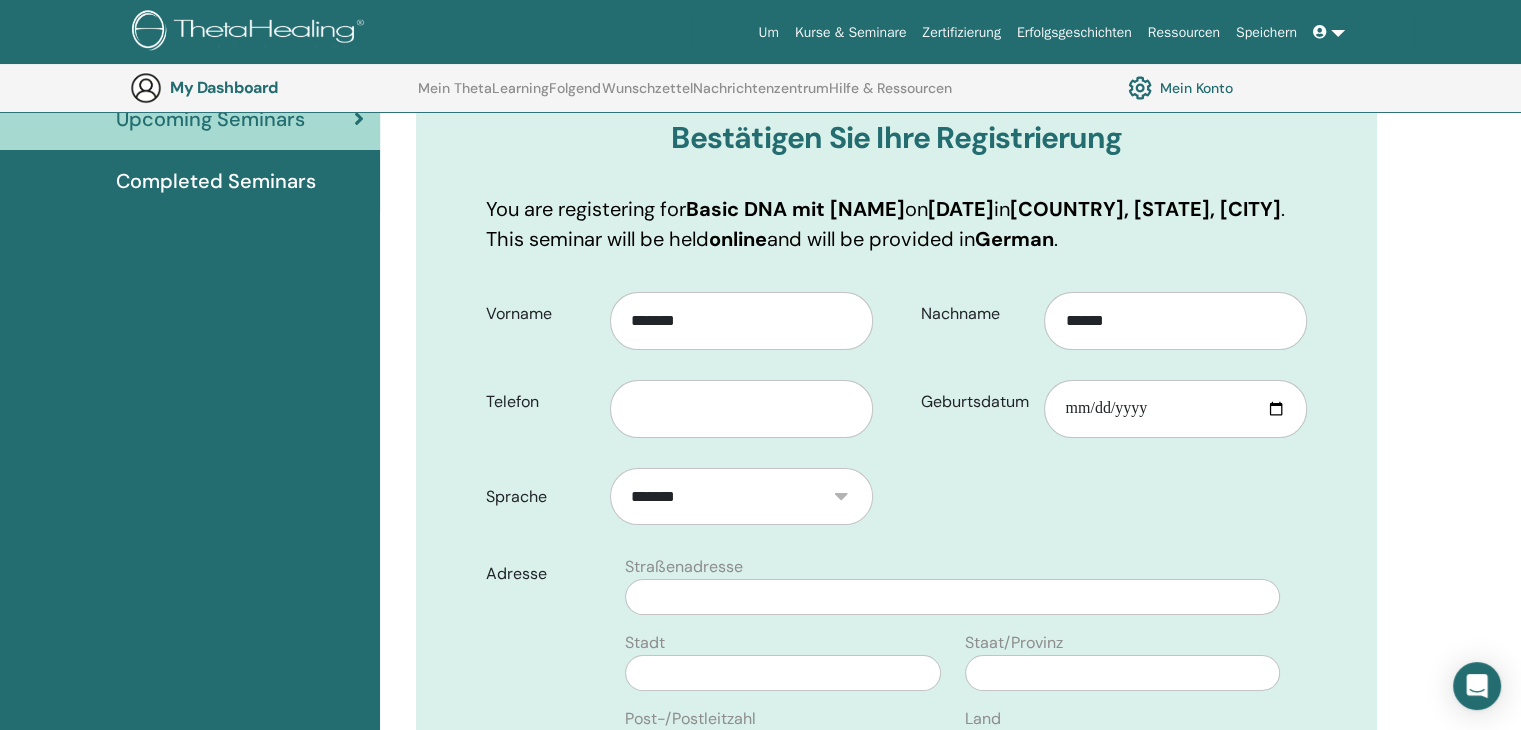 scroll, scrollTop: 248, scrollLeft: 0, axis: vertical 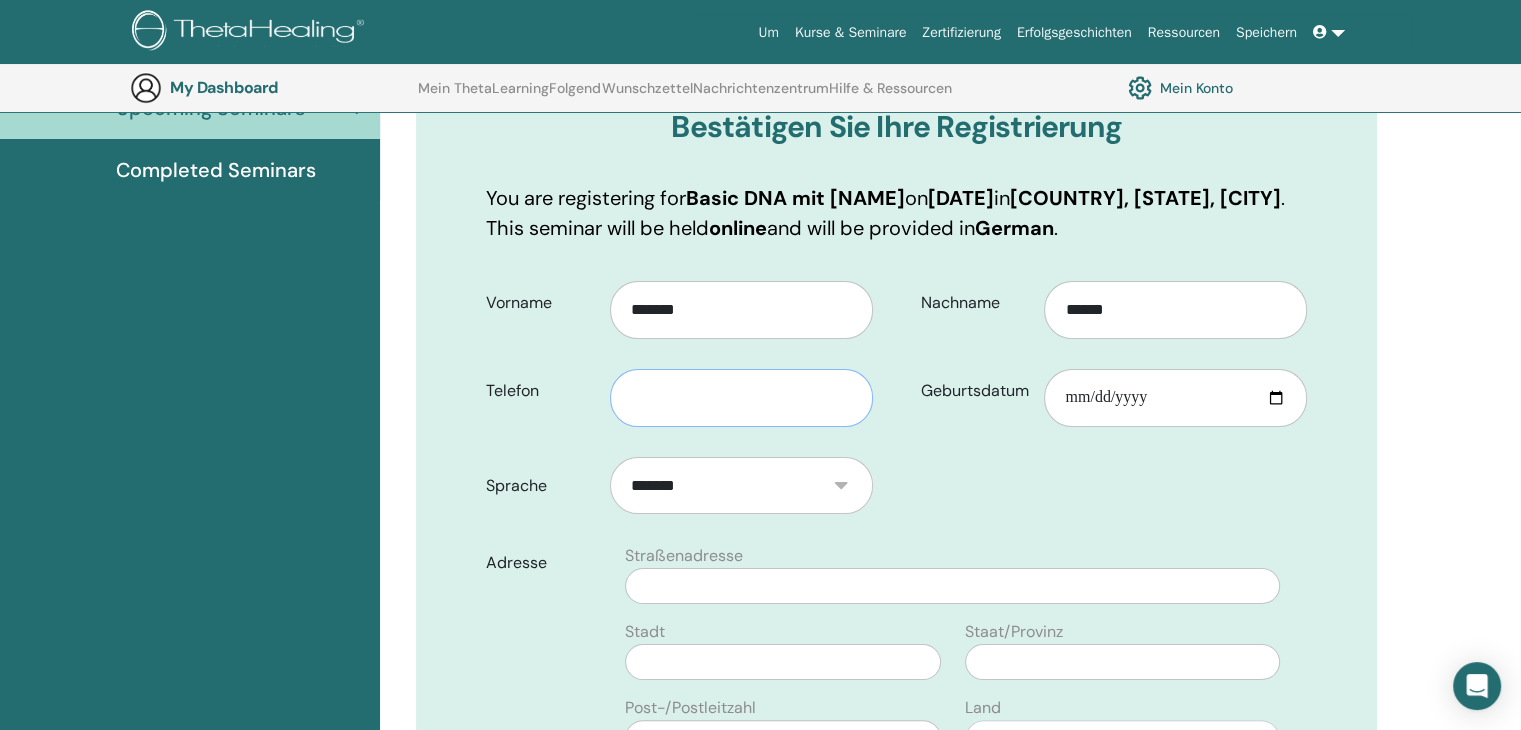 click at bounding box center [741, 398] 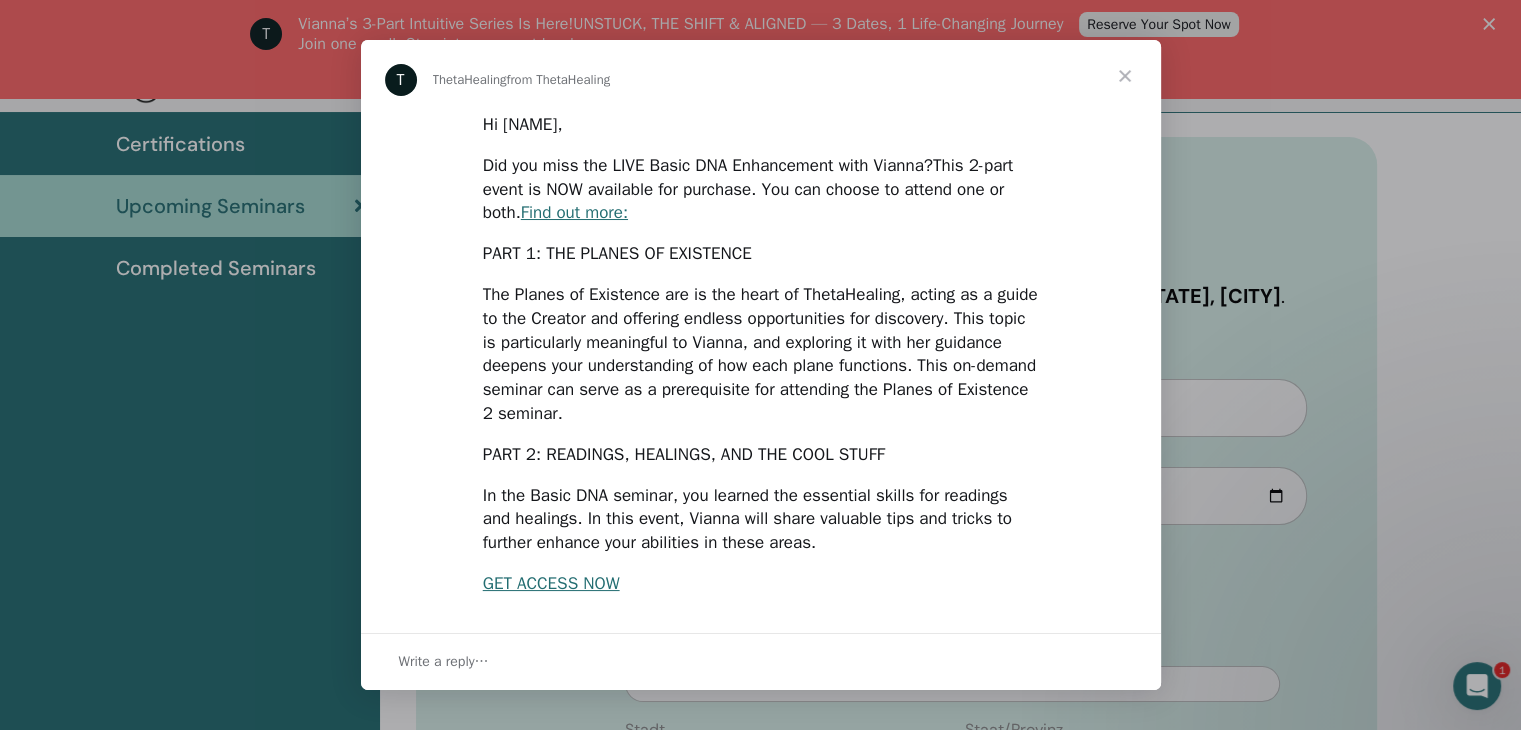 scroll, scrollTop: 0, scrollLeft: 0, axis: both 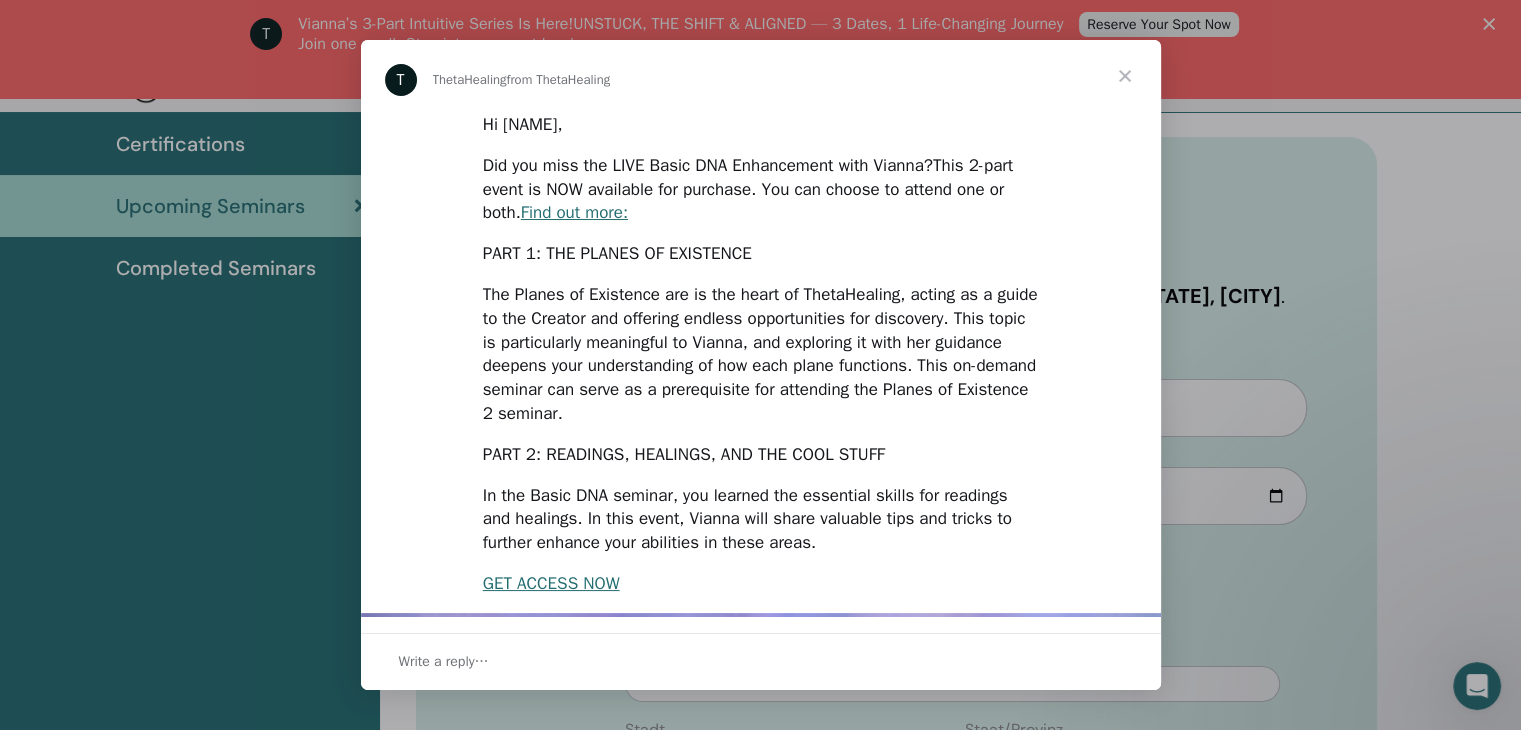 click at bounding box center (1125, 76) 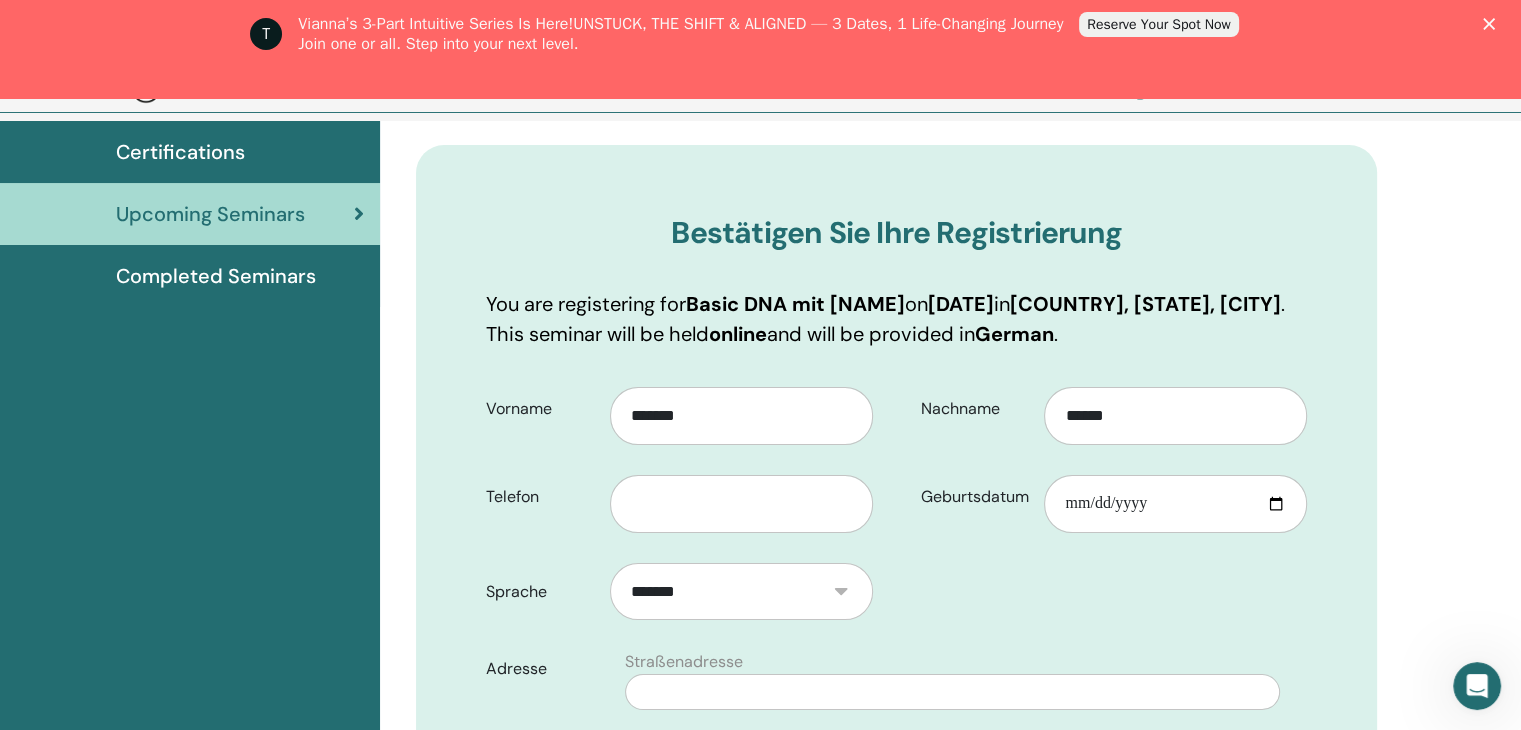scroll, scrollTop: 348, scrollLeft: 0, axis: vertical 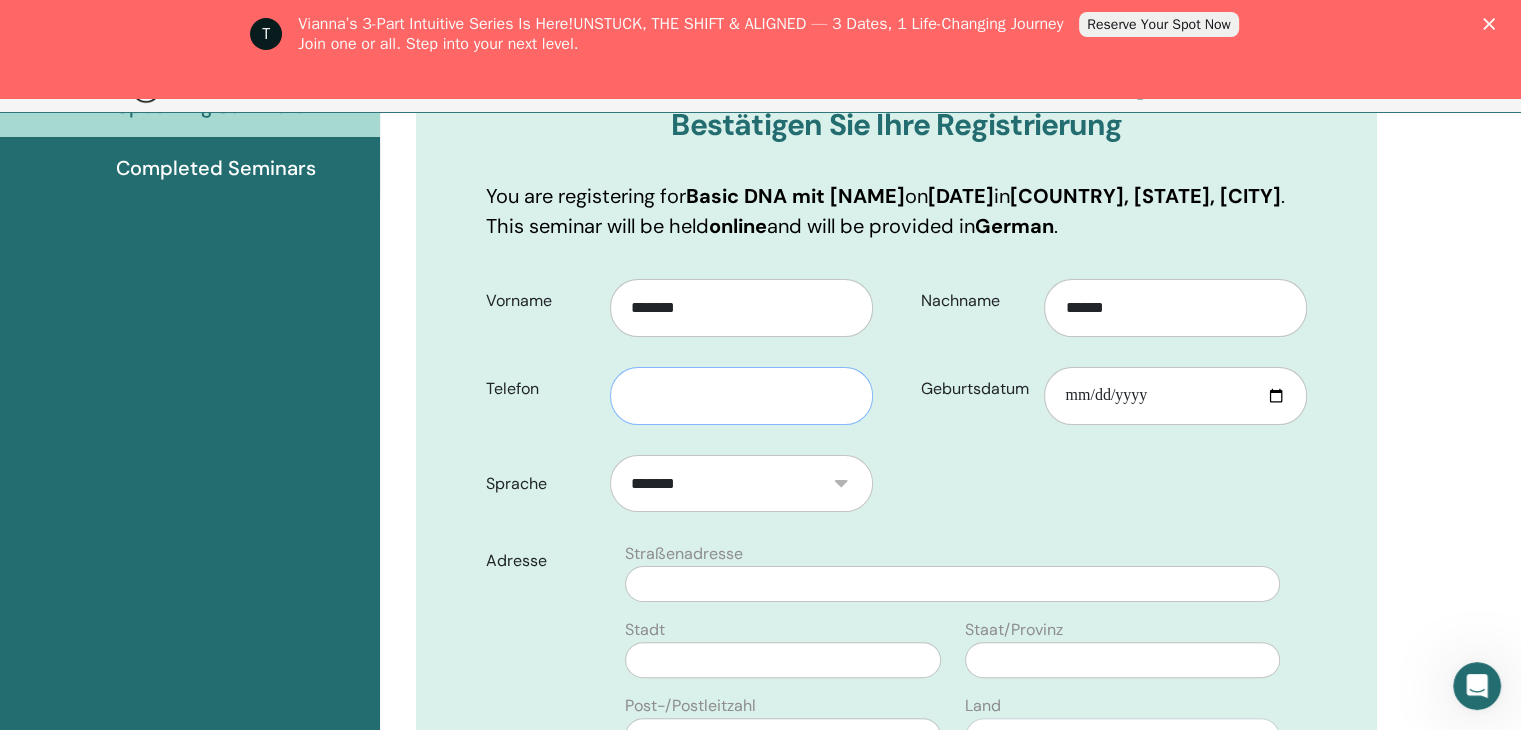 click at bounding box center (741, 396) 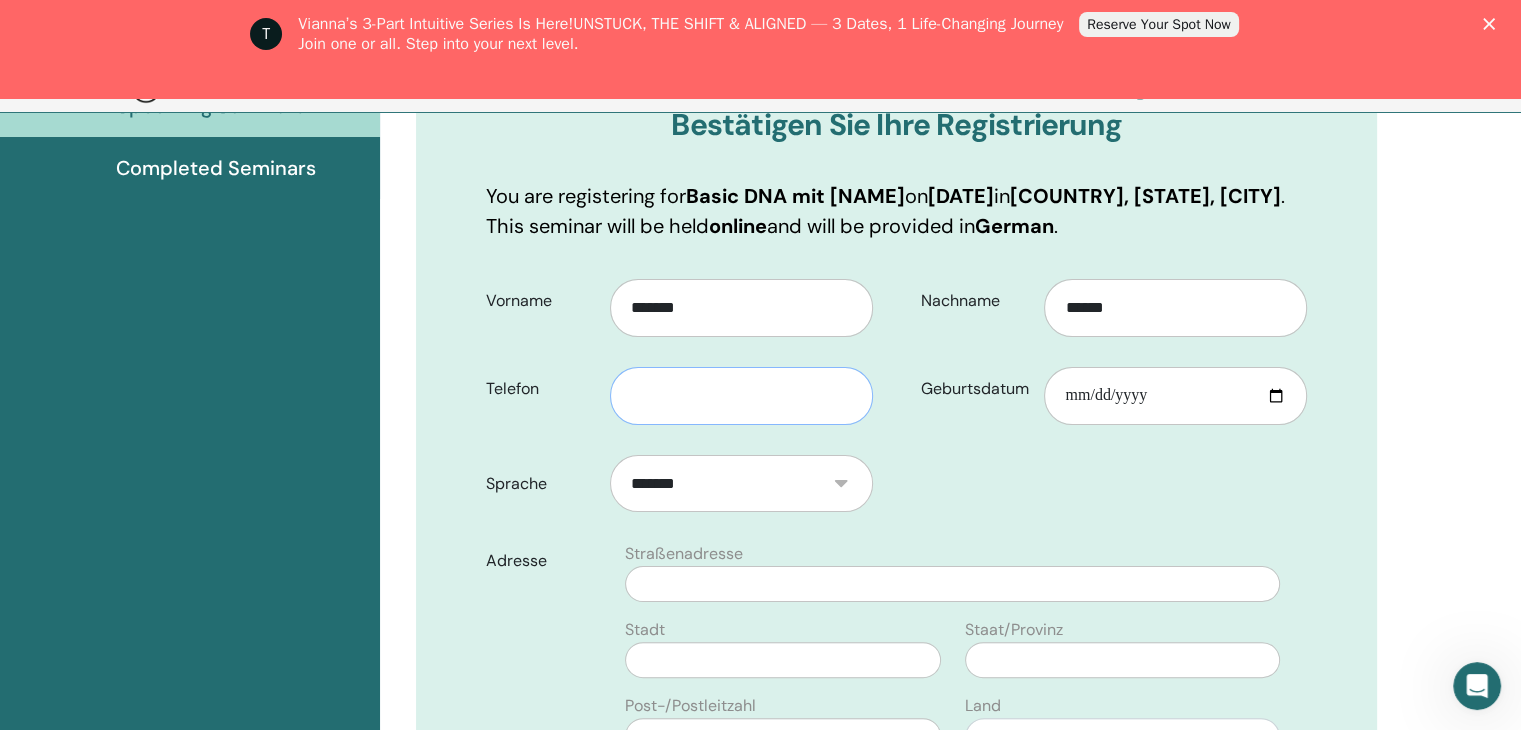type on "**********" 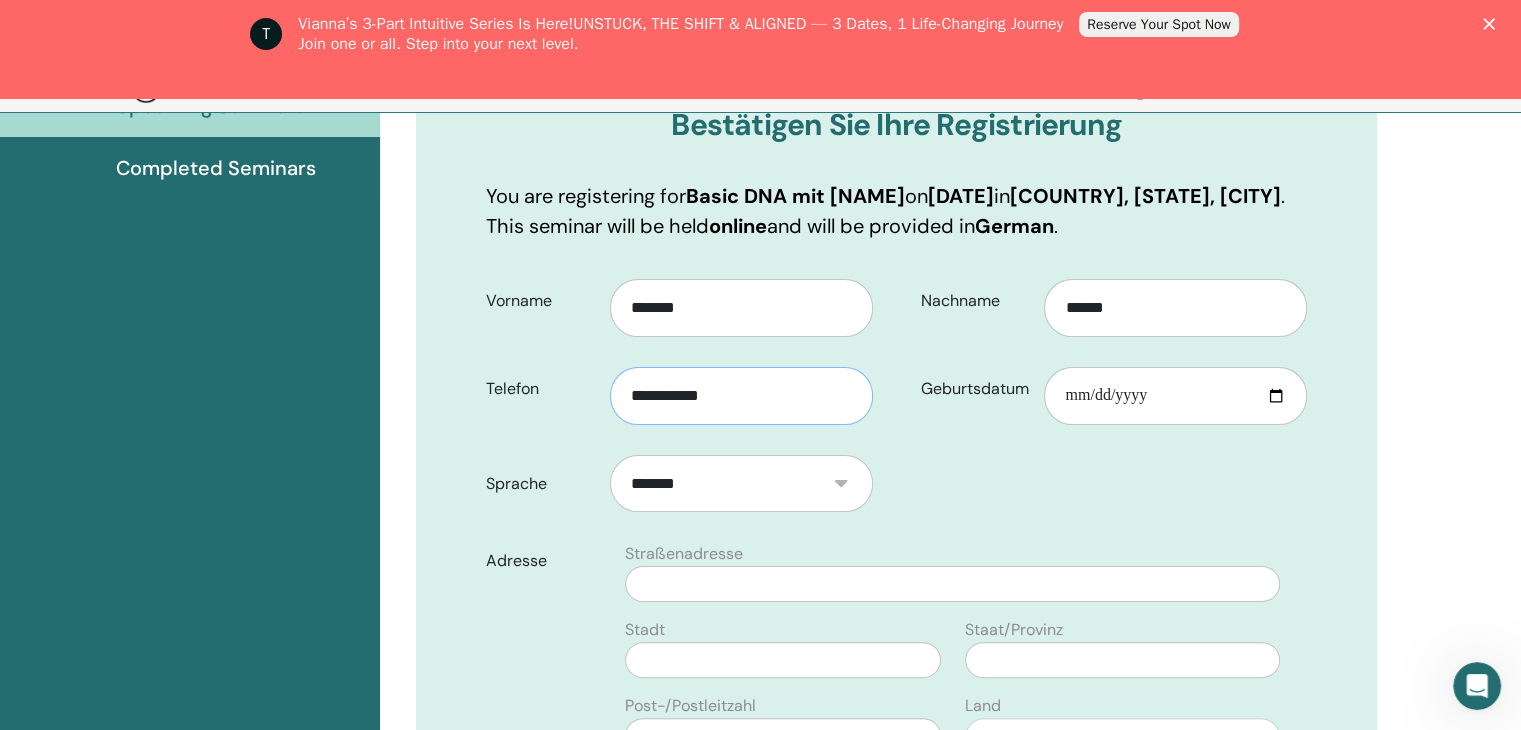 type on "**********" 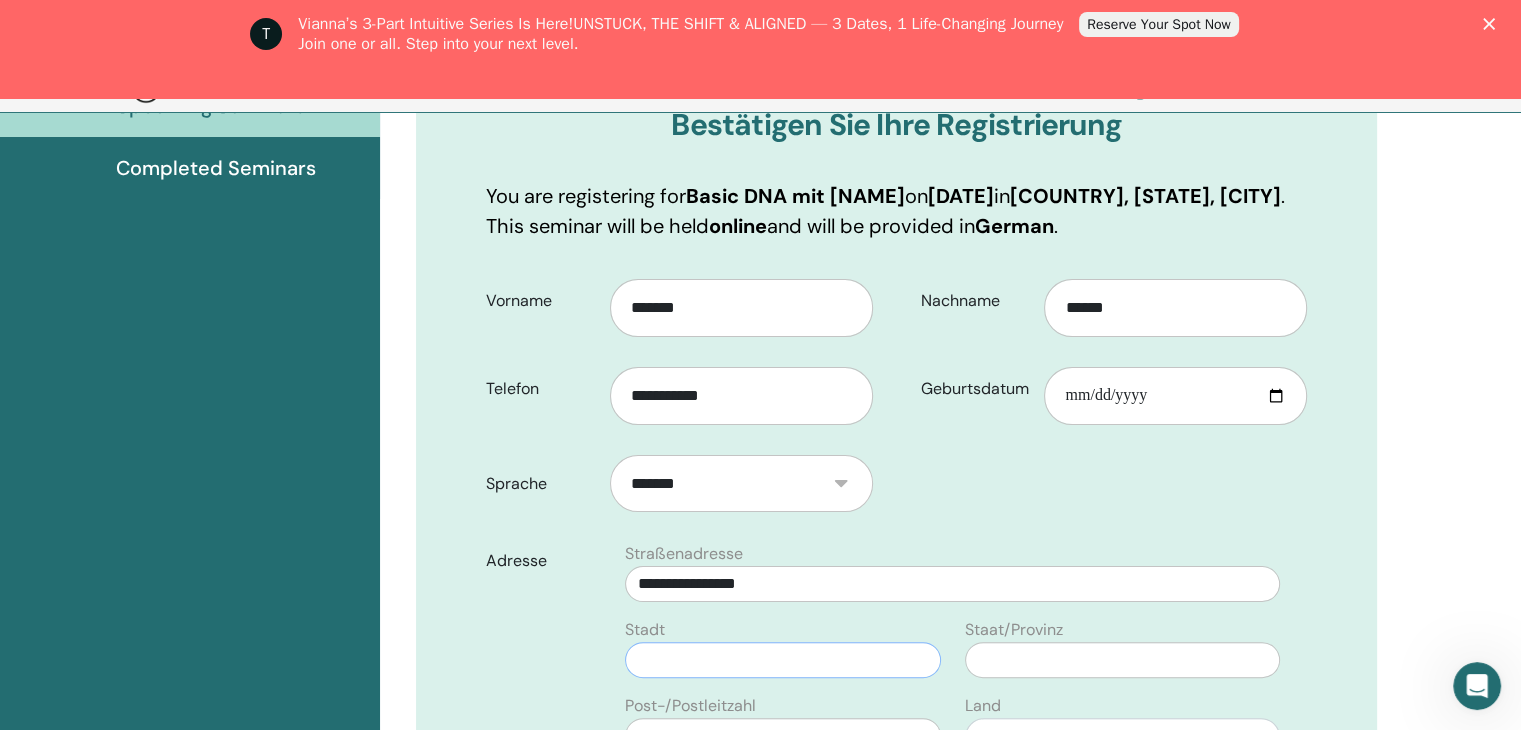 type on "********" 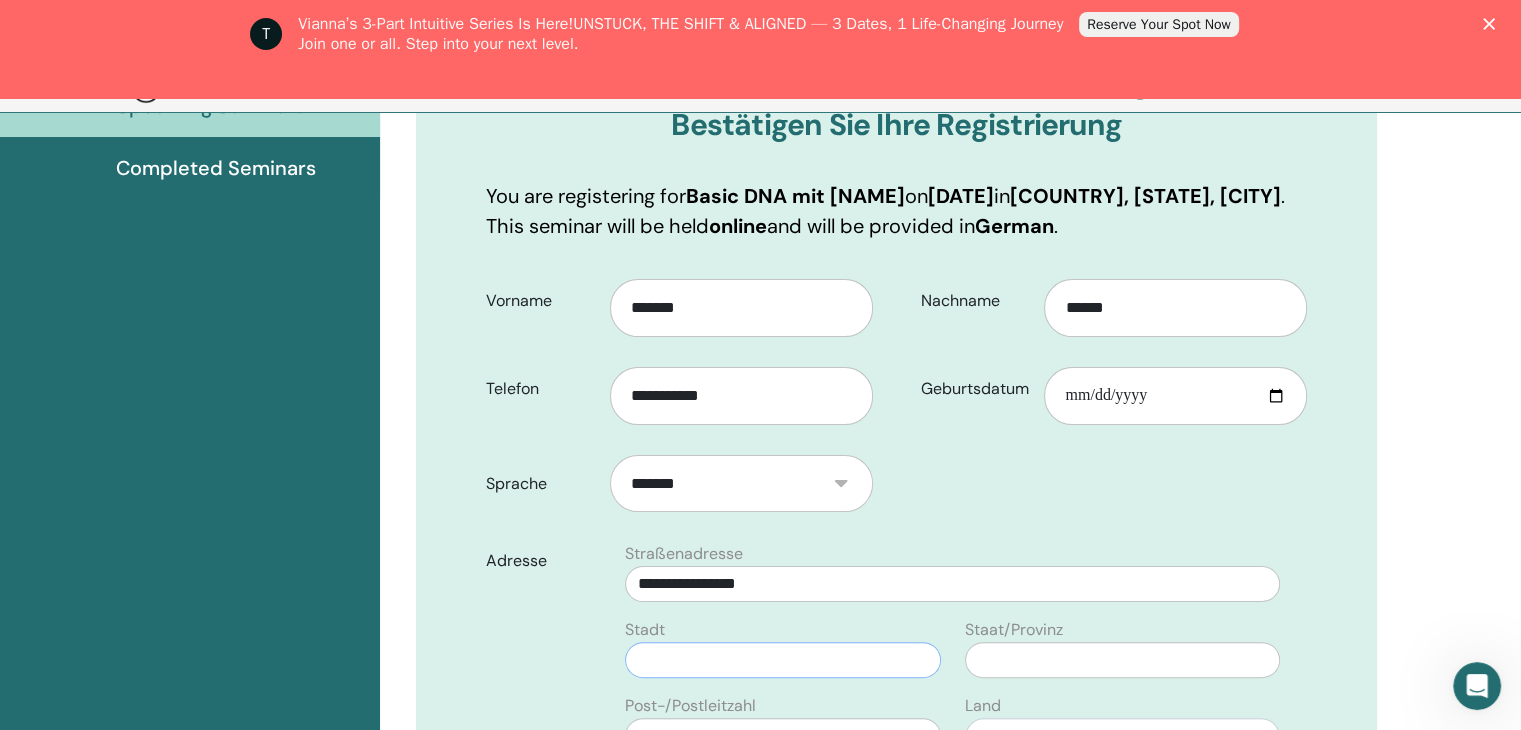 type on "*****" 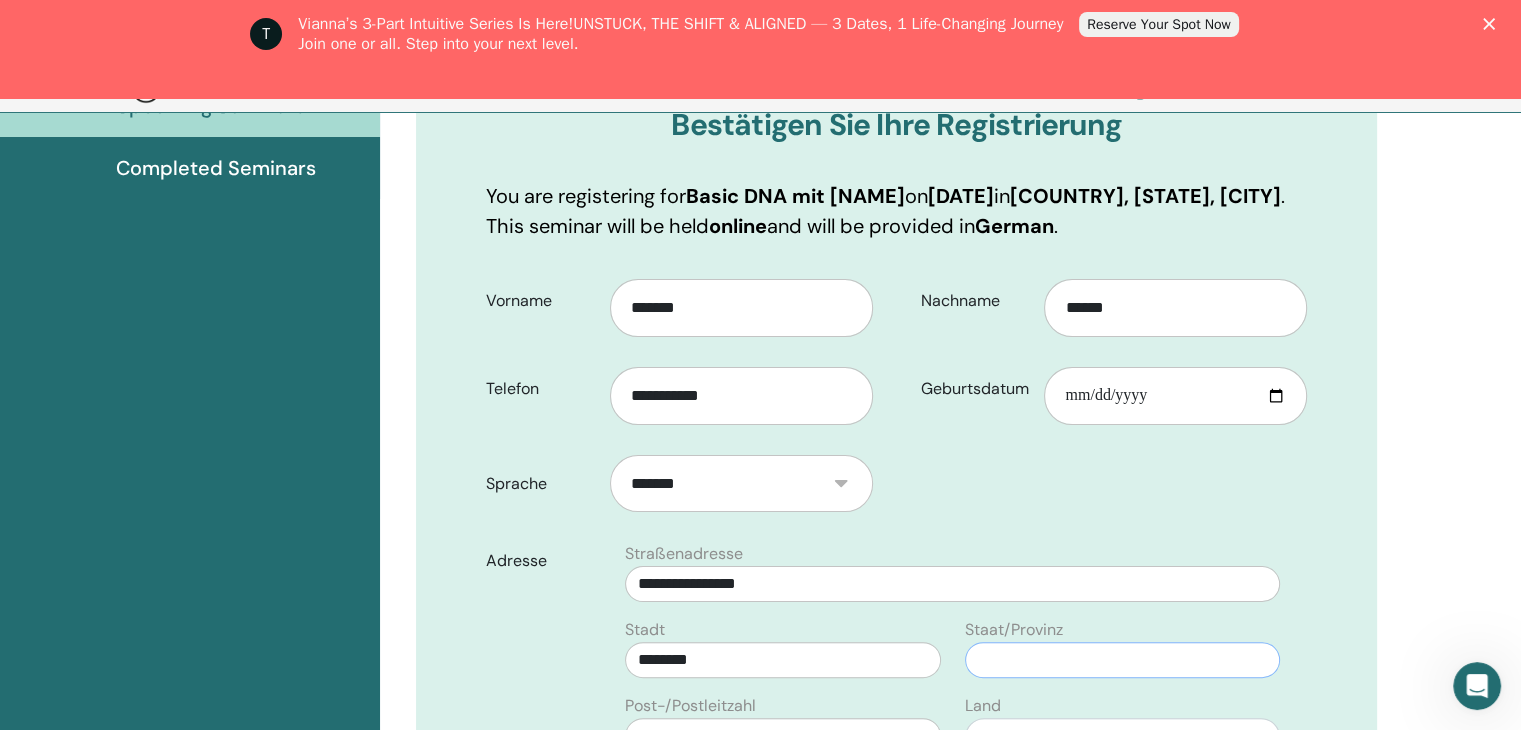 type on "**********" 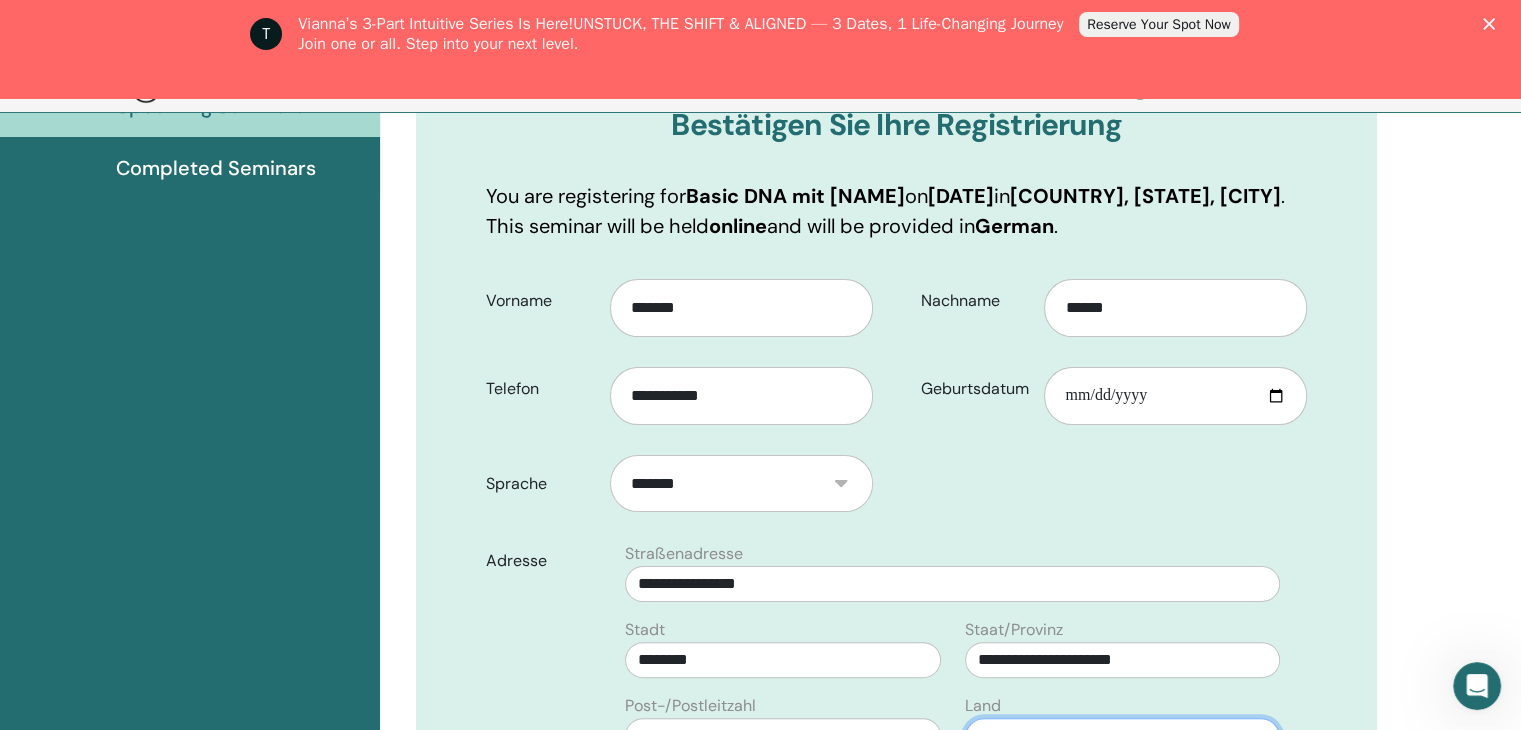 select on "**" 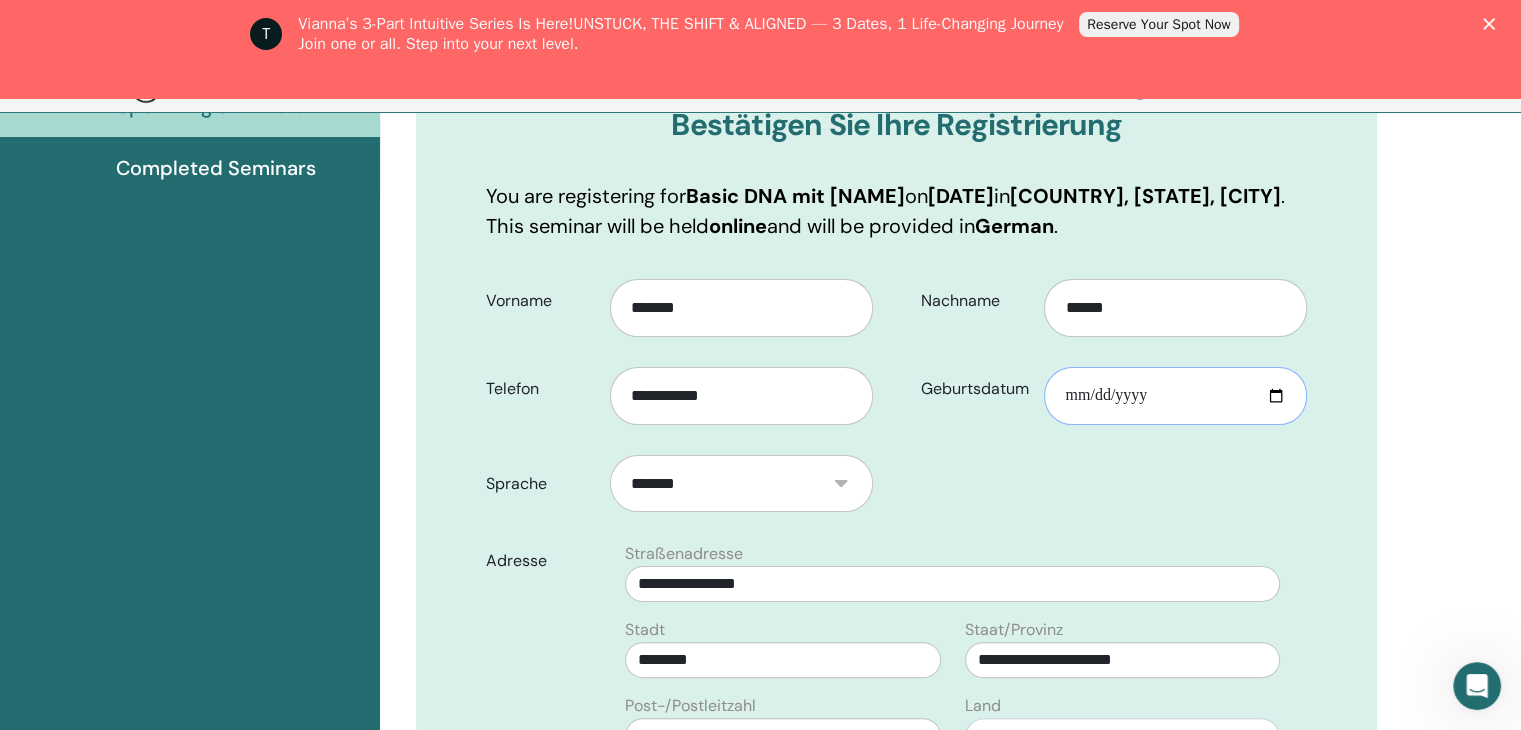 click on "Geburtsdatum" at bounding box center [1175, 396] 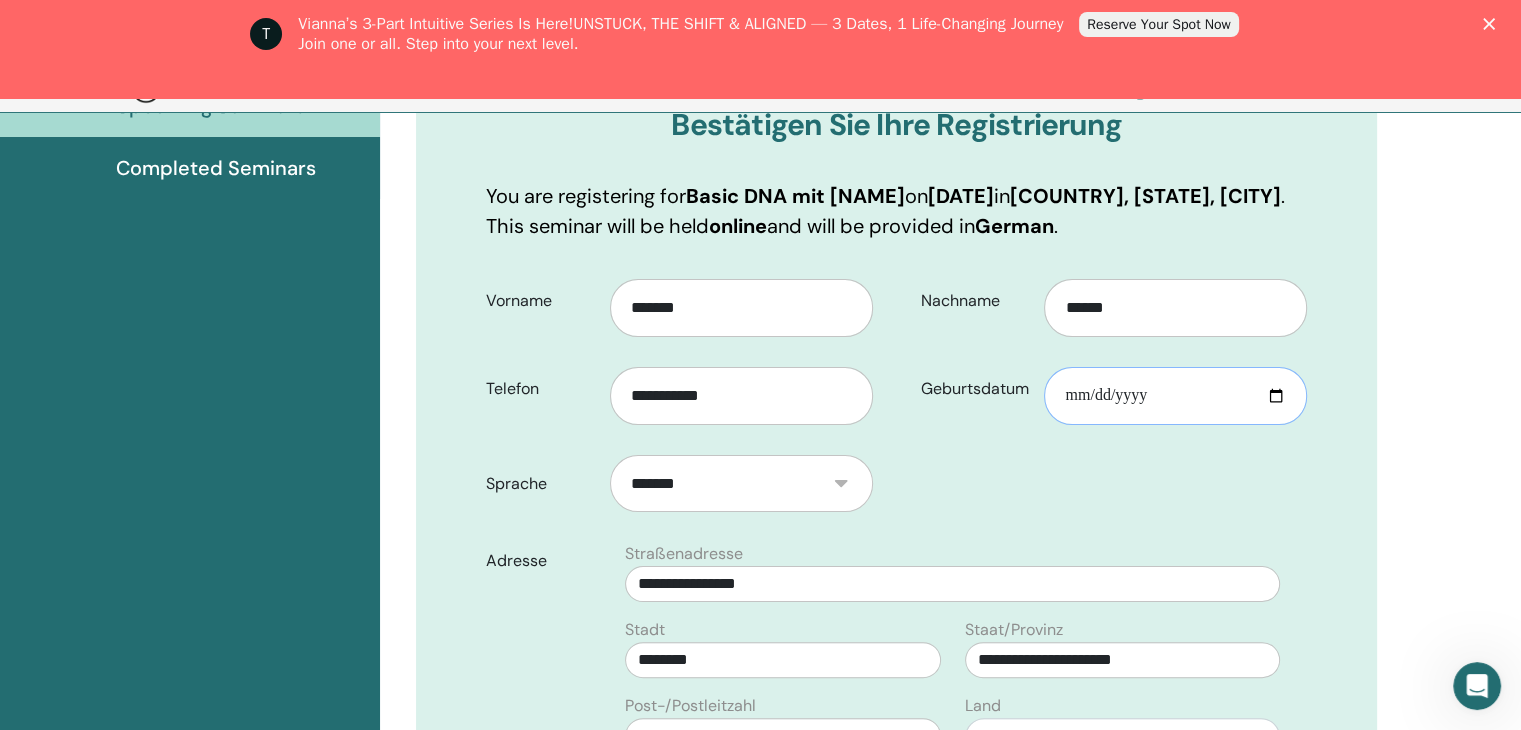 type on "**********" 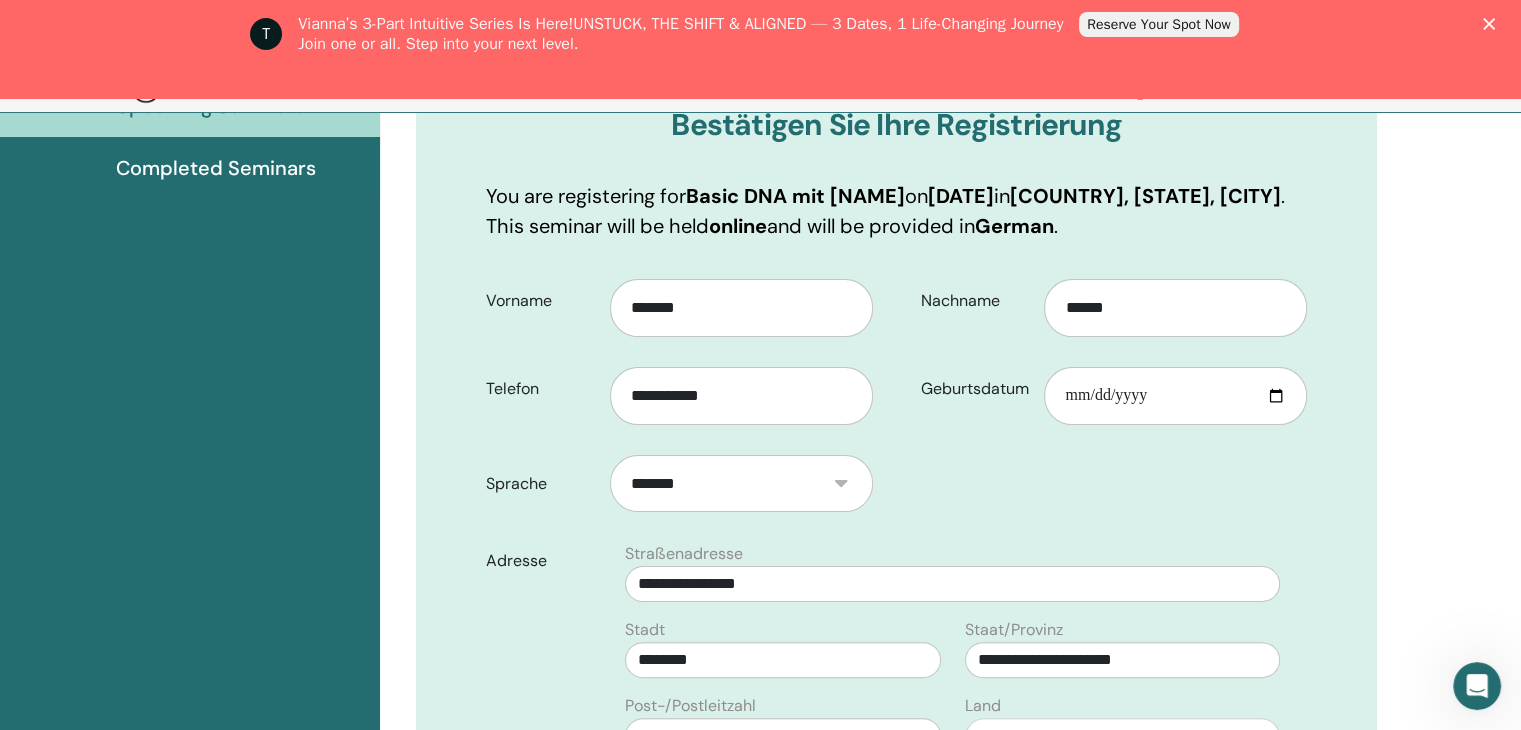 click on "Vorname
[FIRST]
Telefon
[PHONE]
Nachname
[LAST]
Geburtsdatum
[DATE]
Sprache
*******
Adresse" at bounding box center [896, 710] 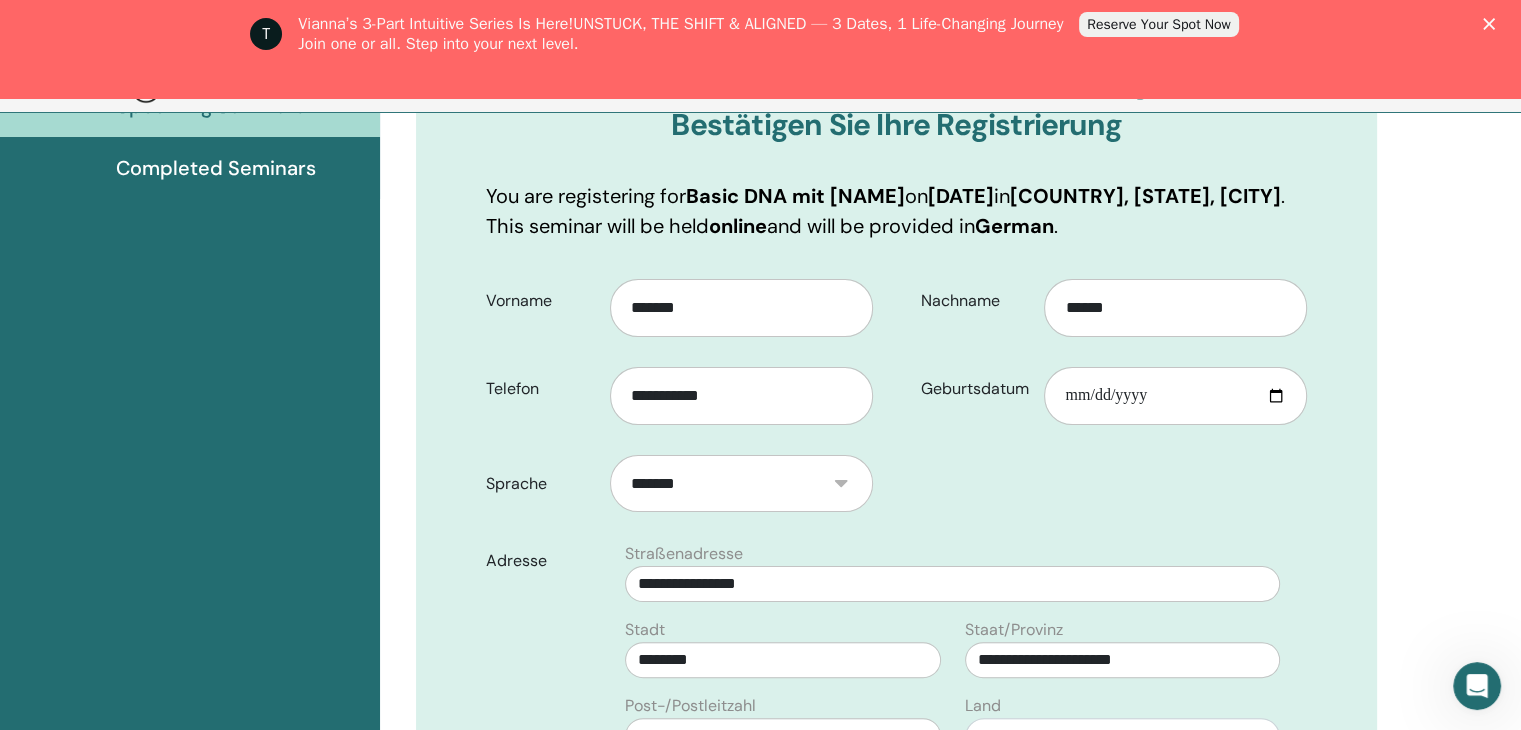 scroll, scrollTop: 548, scrollLeft: 0, axis: vertical 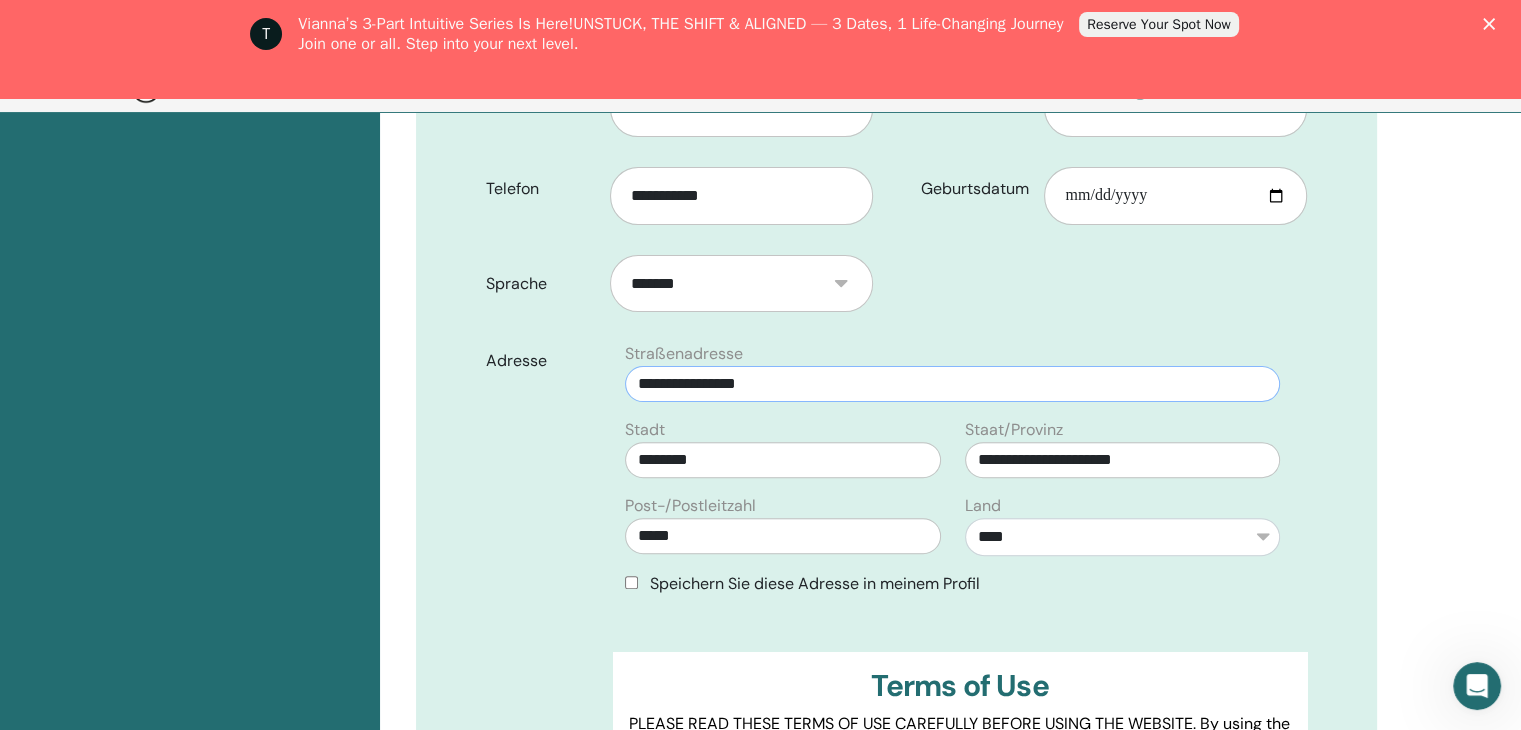drag, startPoint x: 836, startPoint y: 378, endPoint x: 583, endPoint y: 399, distance: 253.87004 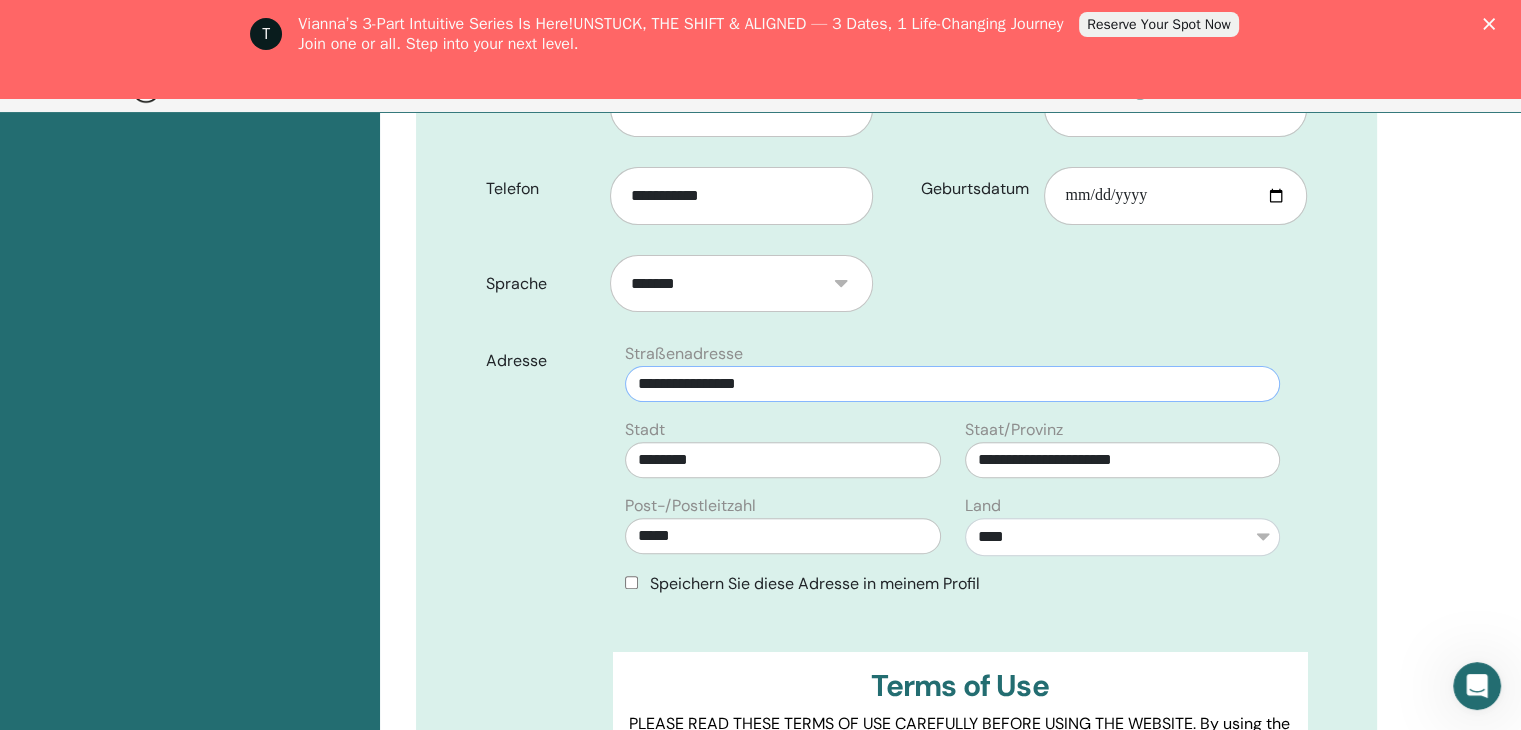 click on "**********" at bounding box center (896, 477) 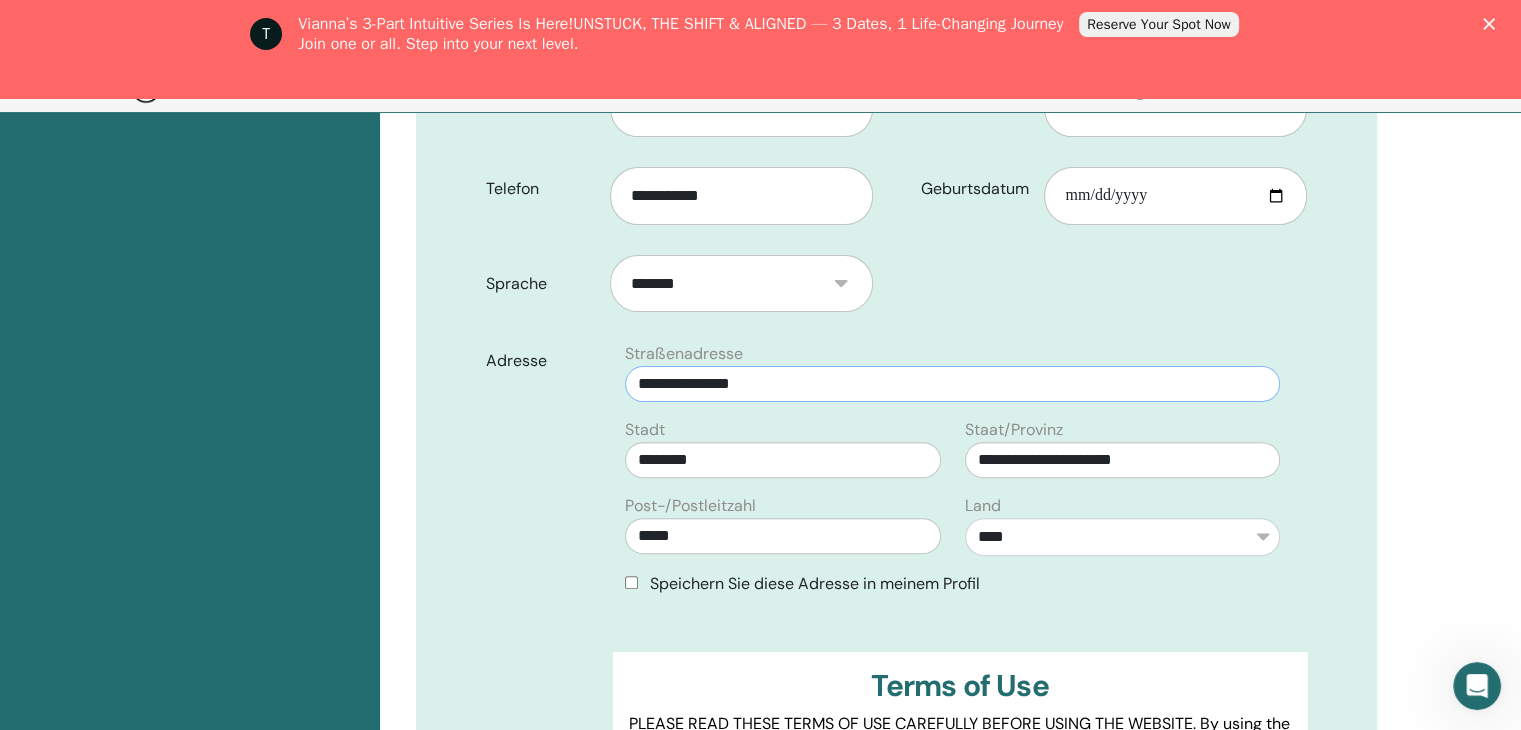 type on "**********" 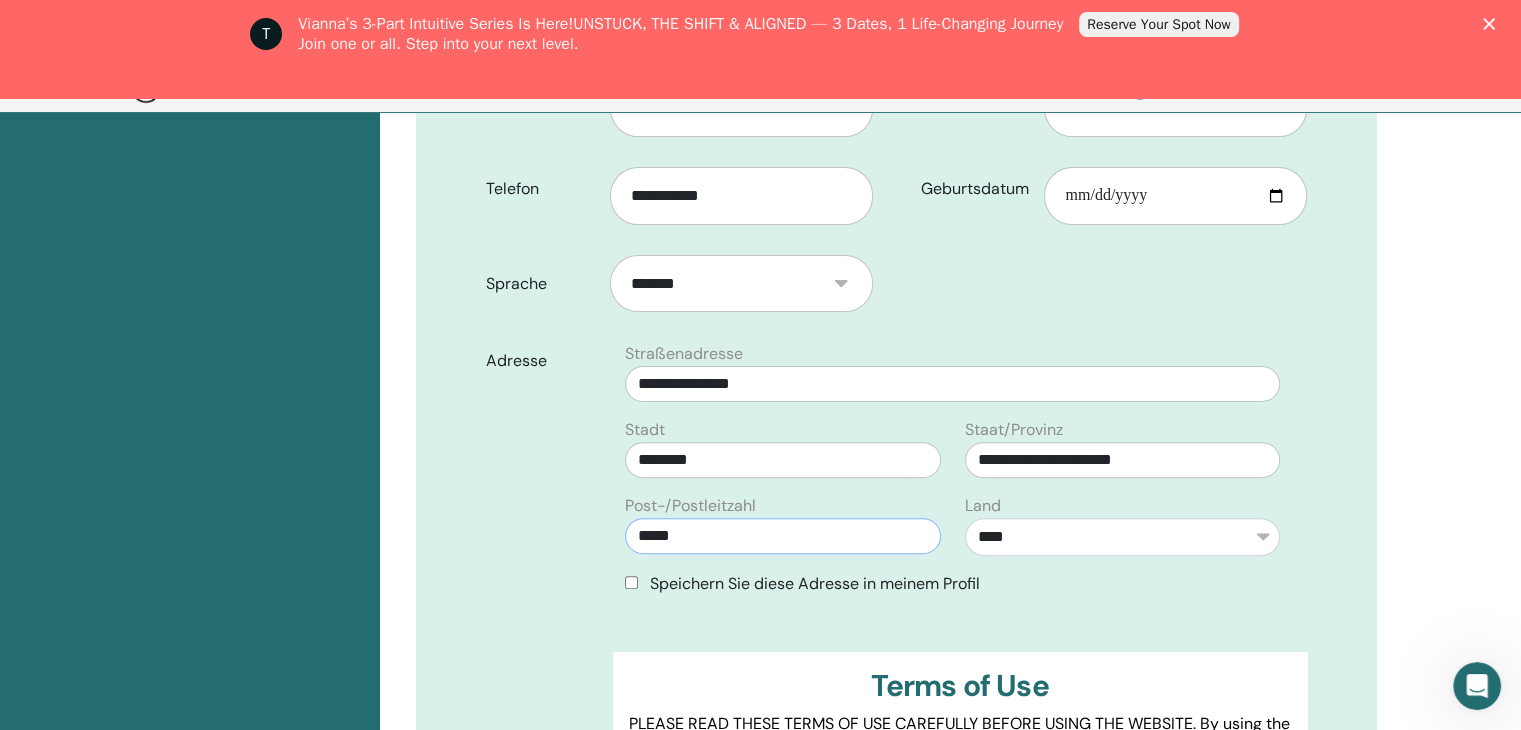drag, startPoint x: 698, startPoint y: 539, endPoint x: 673, endPoint y: 533, distance: 25.70992 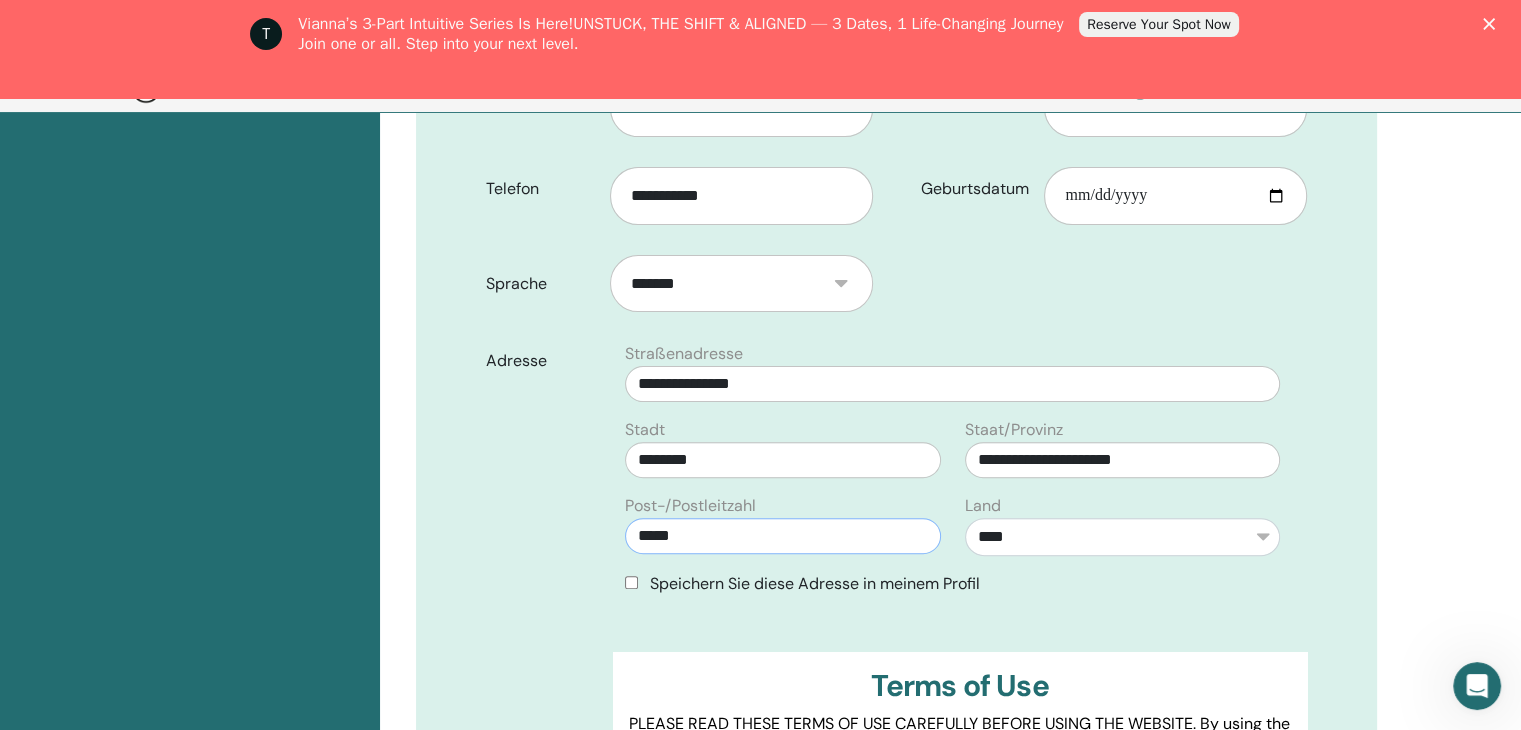 type on "*****" 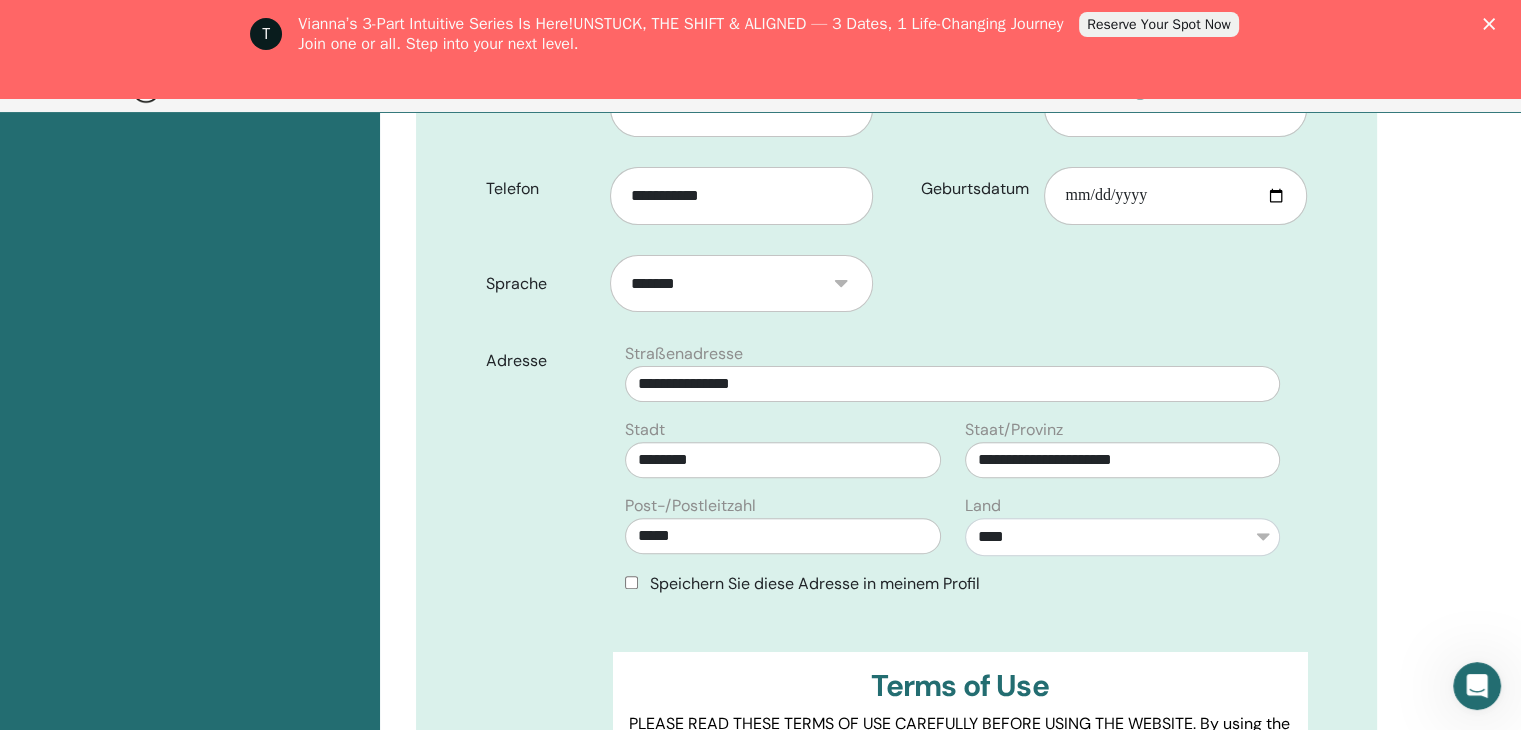 click on "**********" at bounding box center [1122, 525] 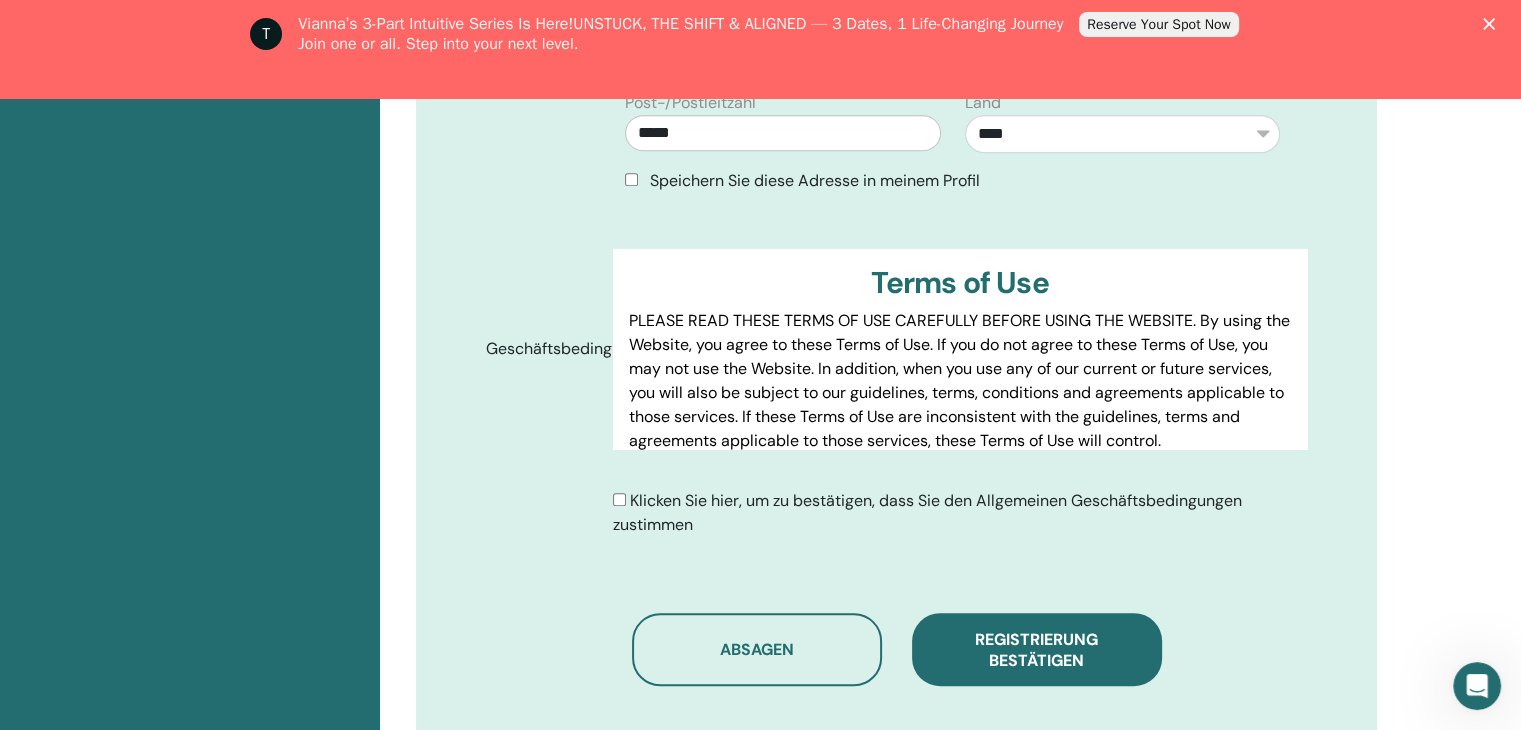 scroll, scrollTop: 1048, scrollLeft: 0, axis: vertical 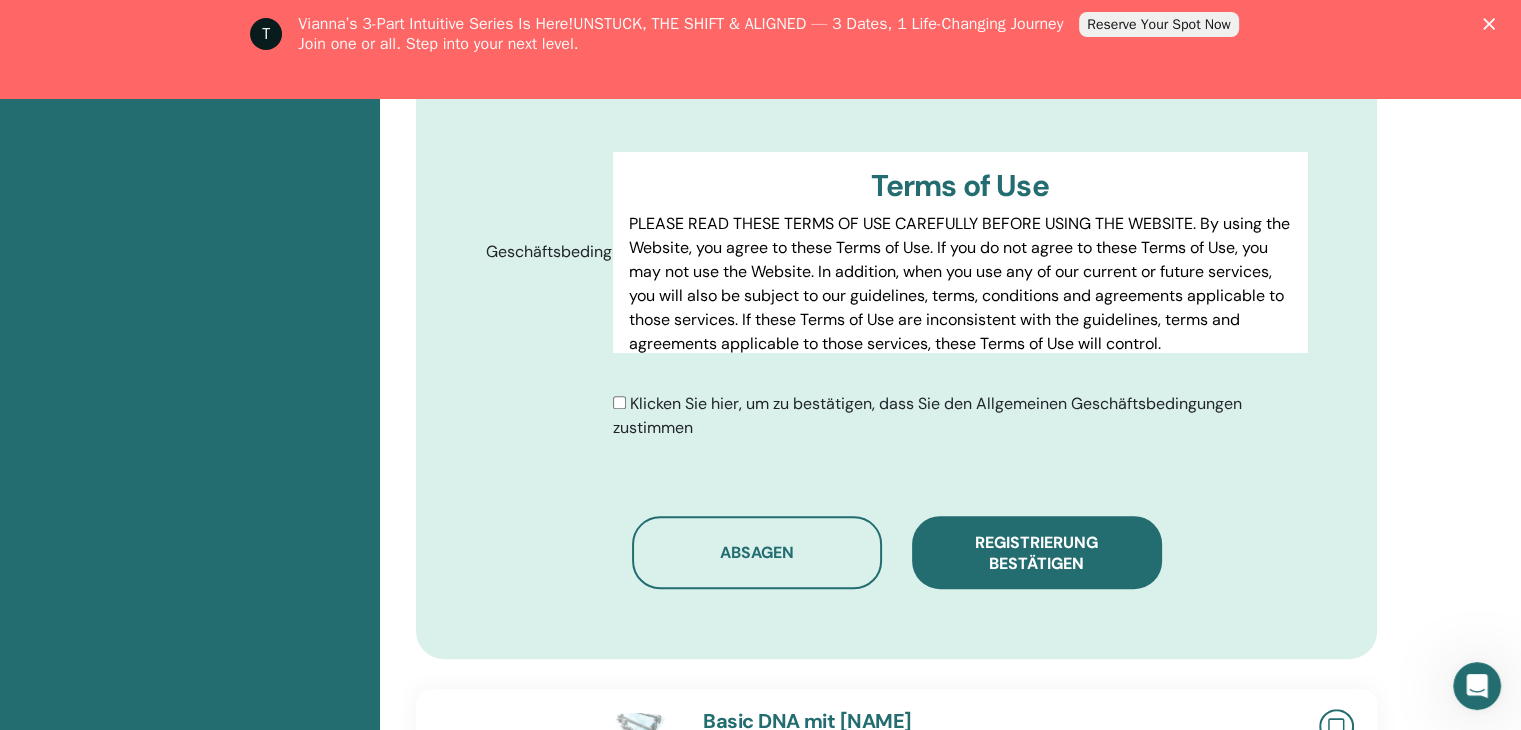click on "Klicken Sie hier, um zu bestätigen, dass Sie den Allgemeinen Geschäftsbedingungen zustimmen" at bounding box center [896, 416] 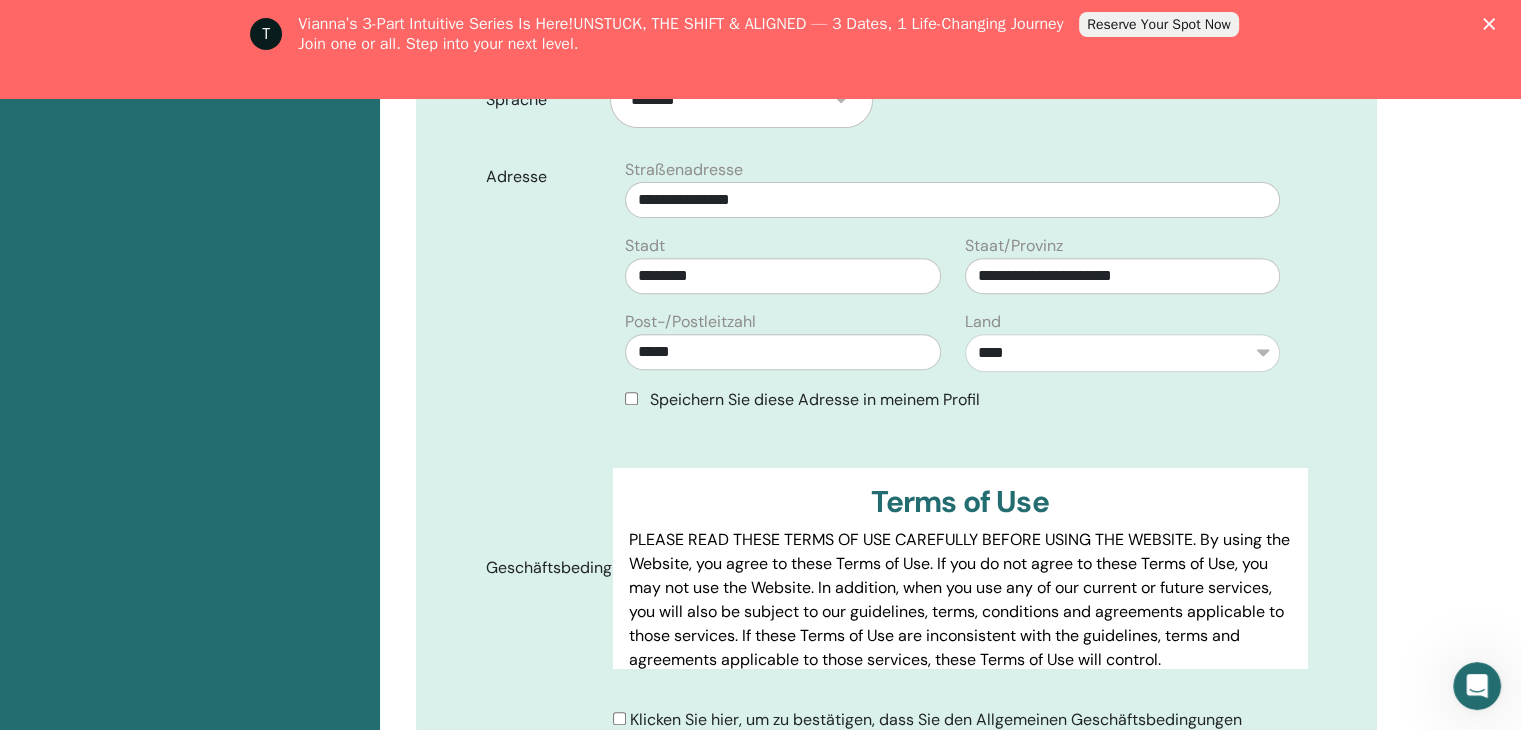 scroll, scrollTop: 748, scrollLeft: 0, axis: vertical 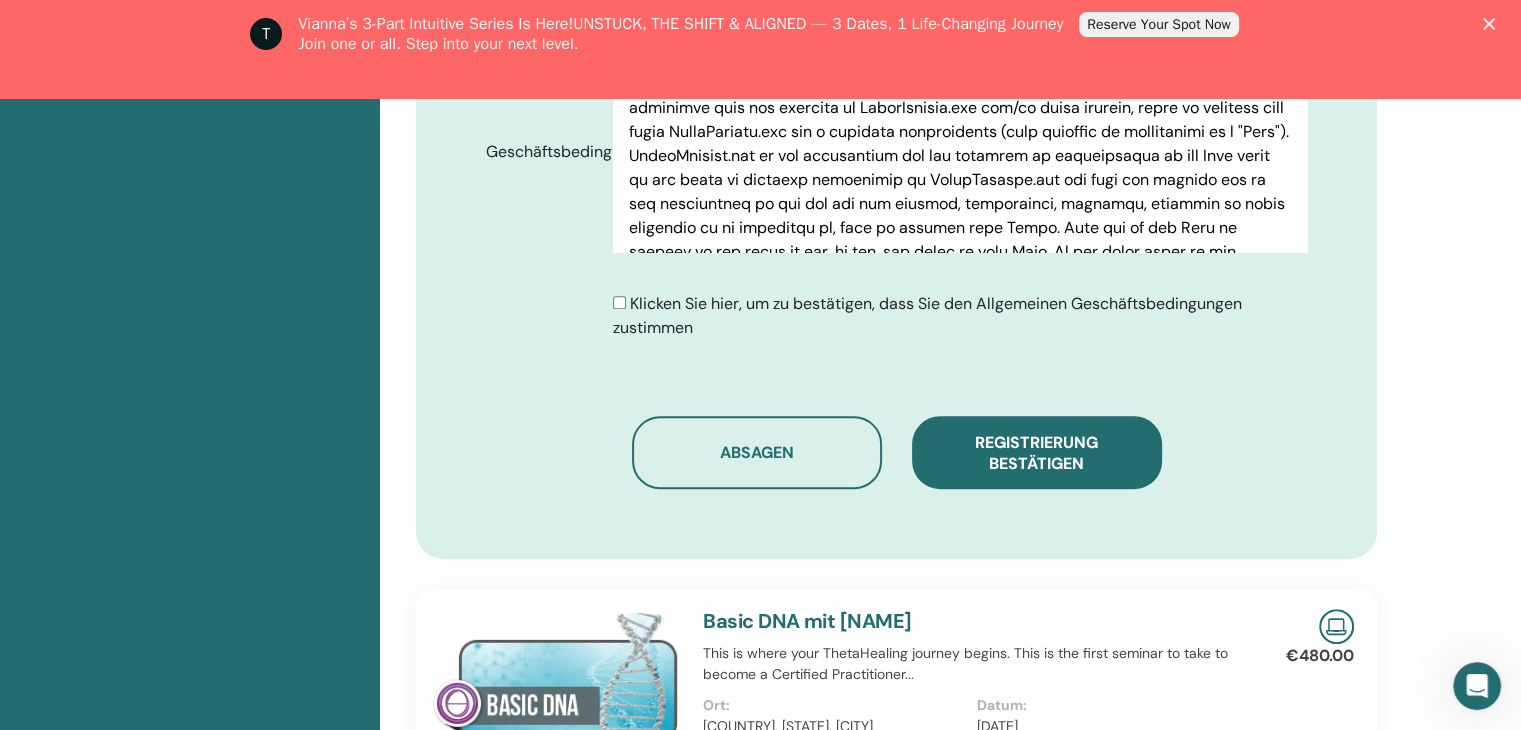 click on "Registrierung bestätigen" at bounding box center [1036, 453] 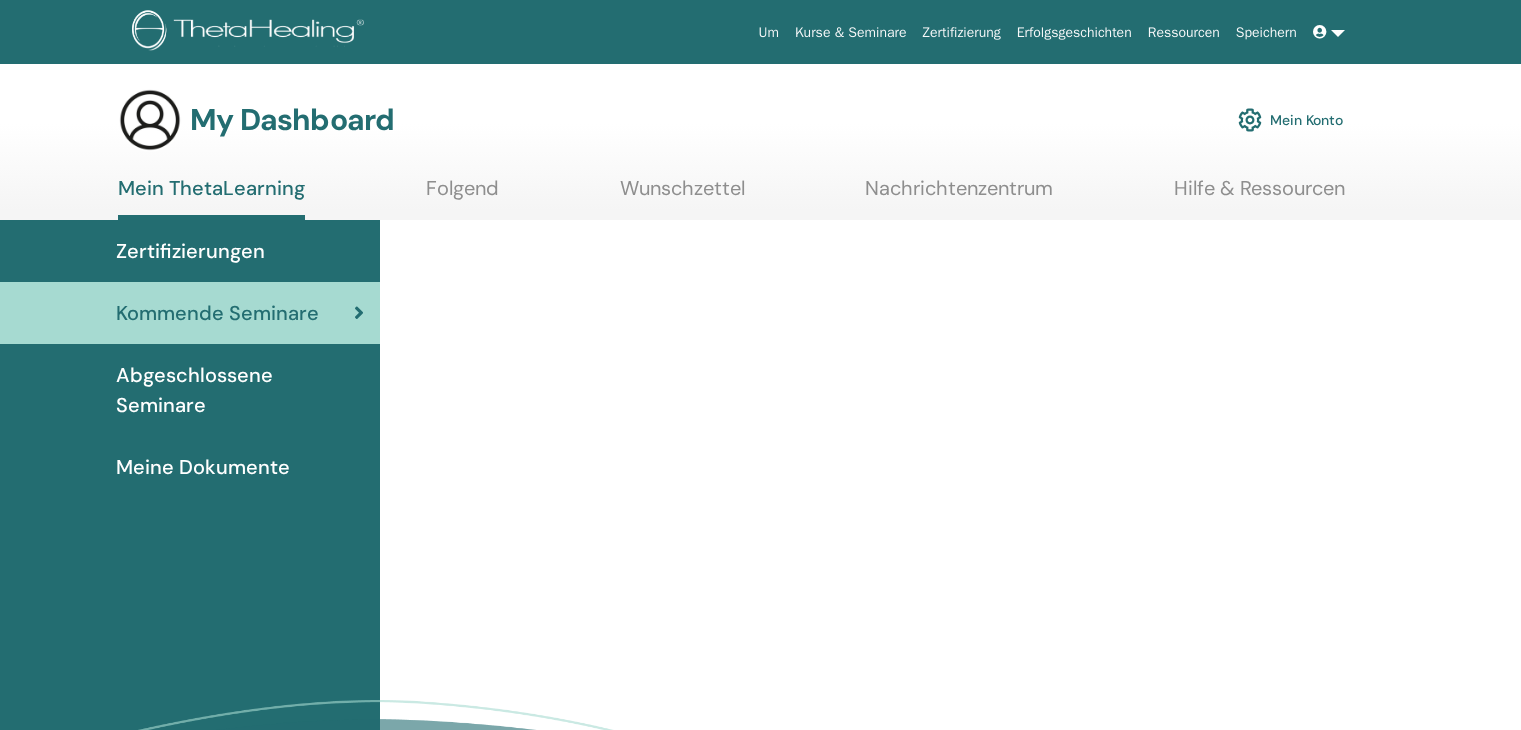scroll, scrollTop: 0, scrollLeft: 0, axis: both 